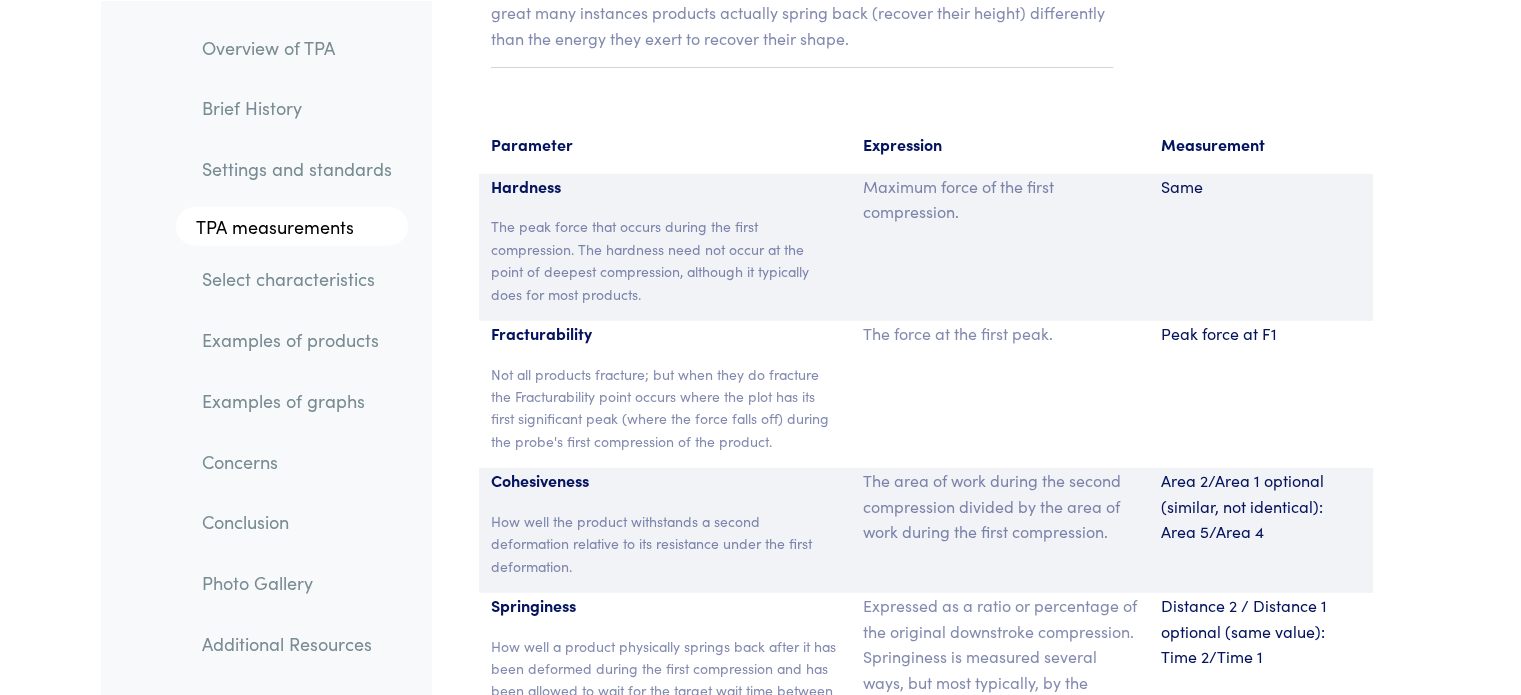 scroll, scrollTop: 13124, scrollLeft: 0, axis: vertical 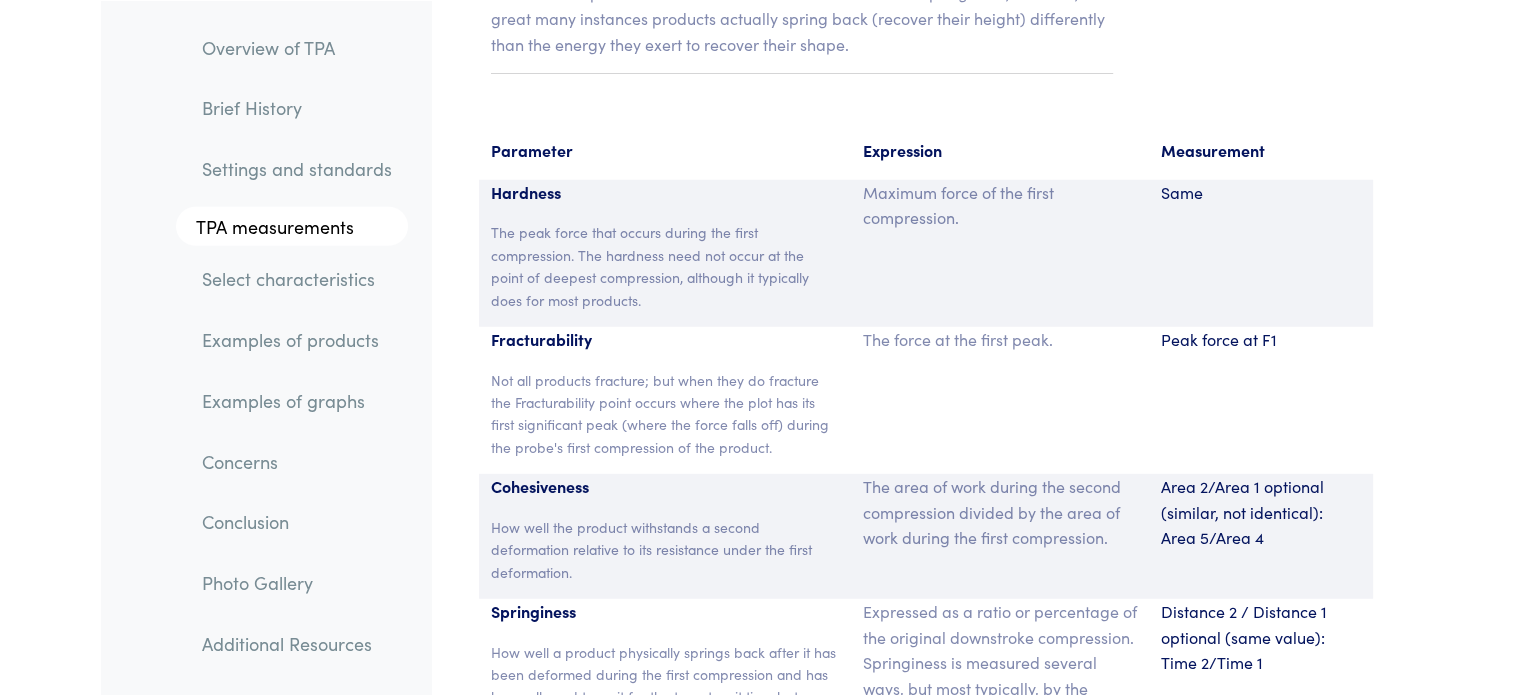 click on "How well a product physically springs back after it has been deformed during the first compression and has been allowed to wait for the target wait time between strokes. The springback is measured at the down-stroke of the second compression. In some cases an excessively long wait time will allow a product to springback more than it might under the conditions being researched (e.g. you would not wait 60 seconds between chews)." at bounding box center [665, 742] 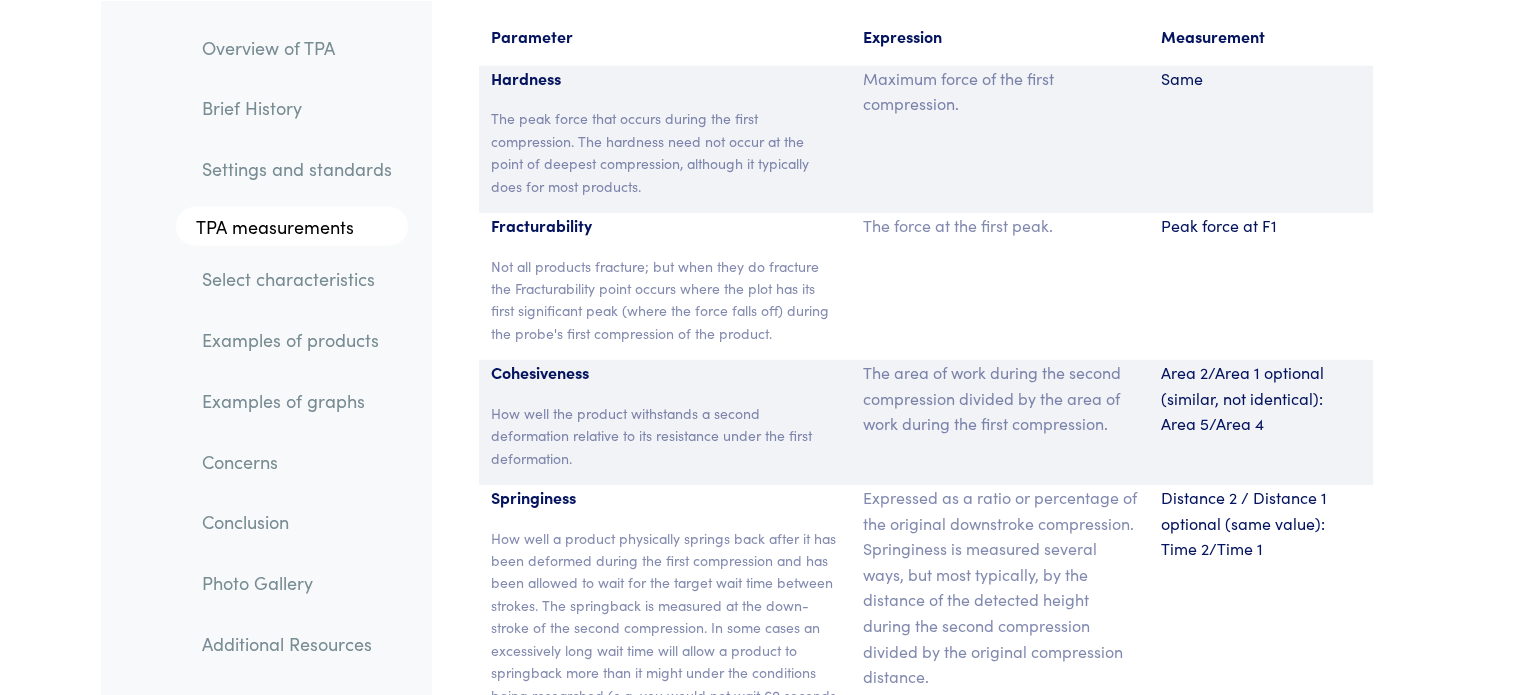 scroll, scrollTop: 13246, scrollLeft: 0, axis: vertical 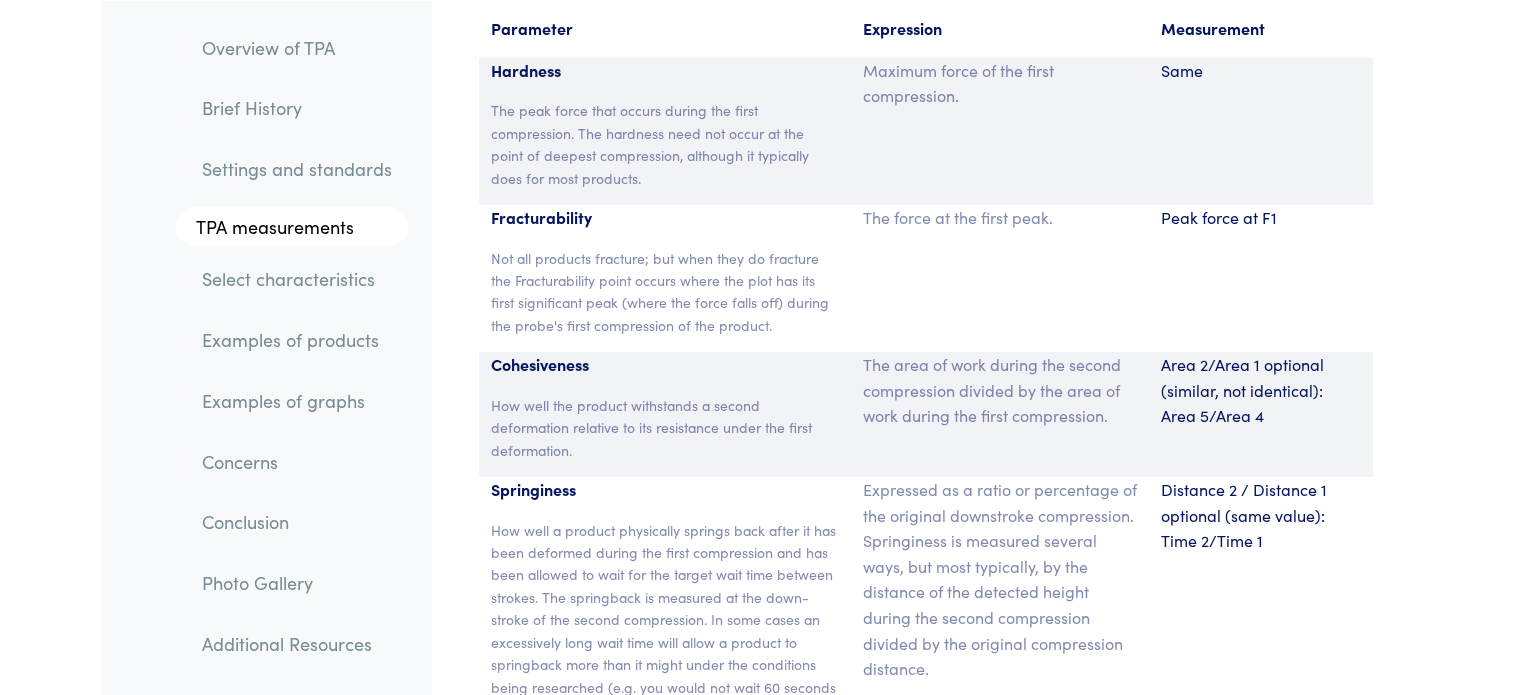 click on "Select characteristics" at bounding box center [297, 279] 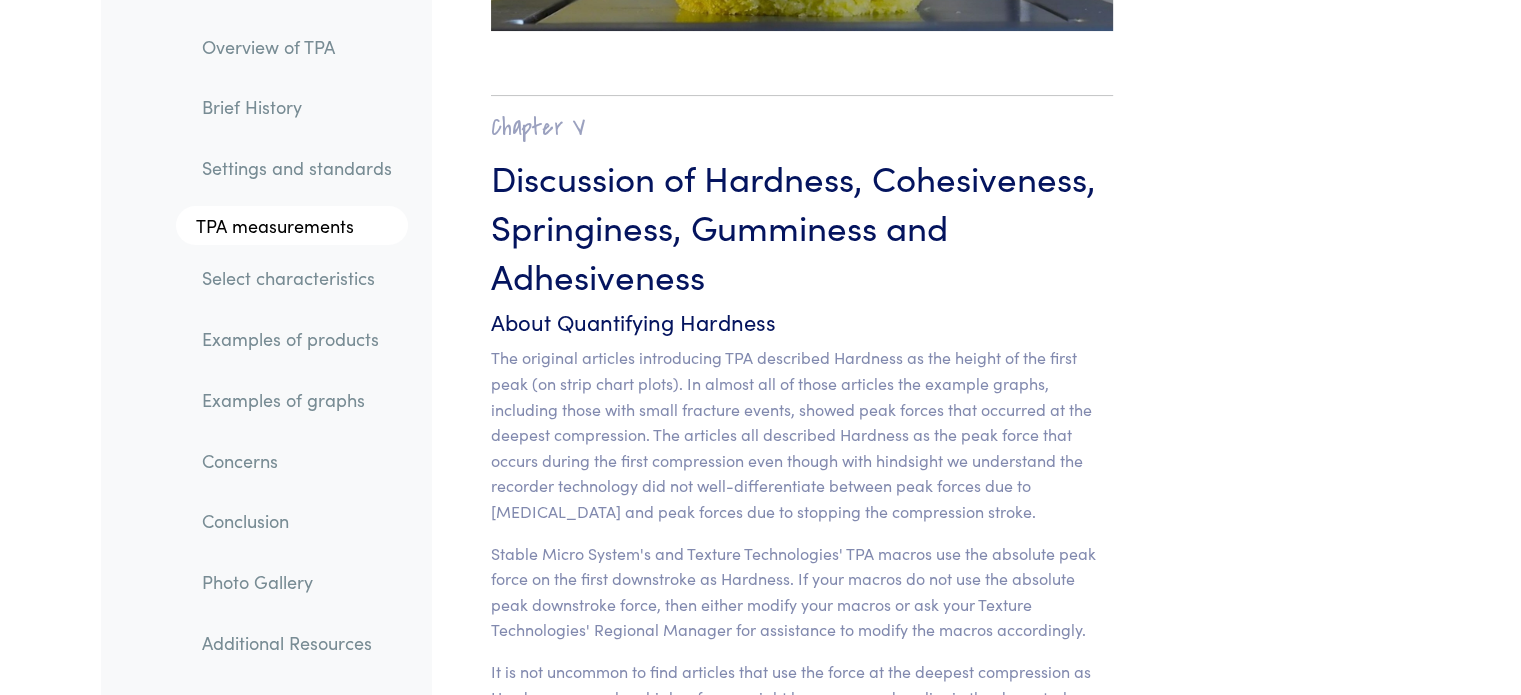 scroll, scrollTop: 15563, scrollLeft: 0, axis: vertical 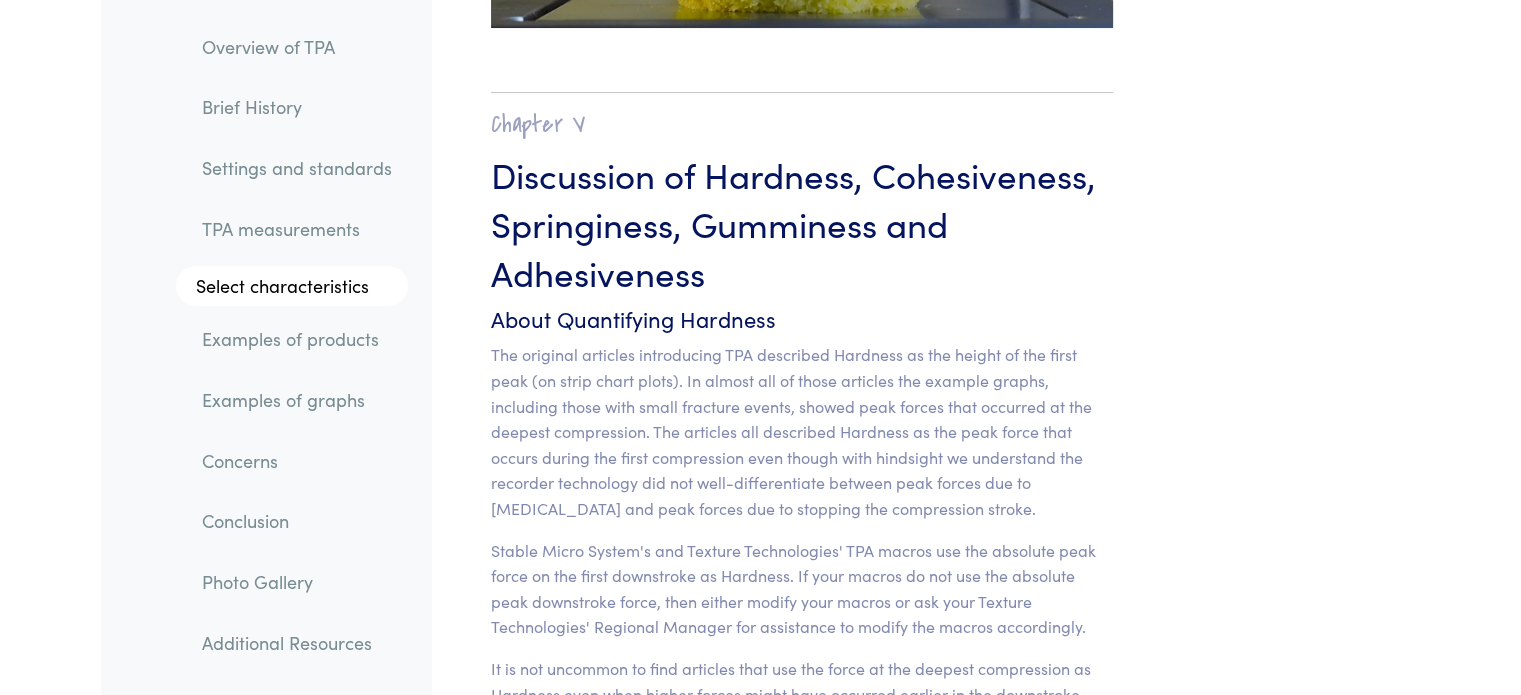 click on "TPA measurements" at bounding box center (297, 229) 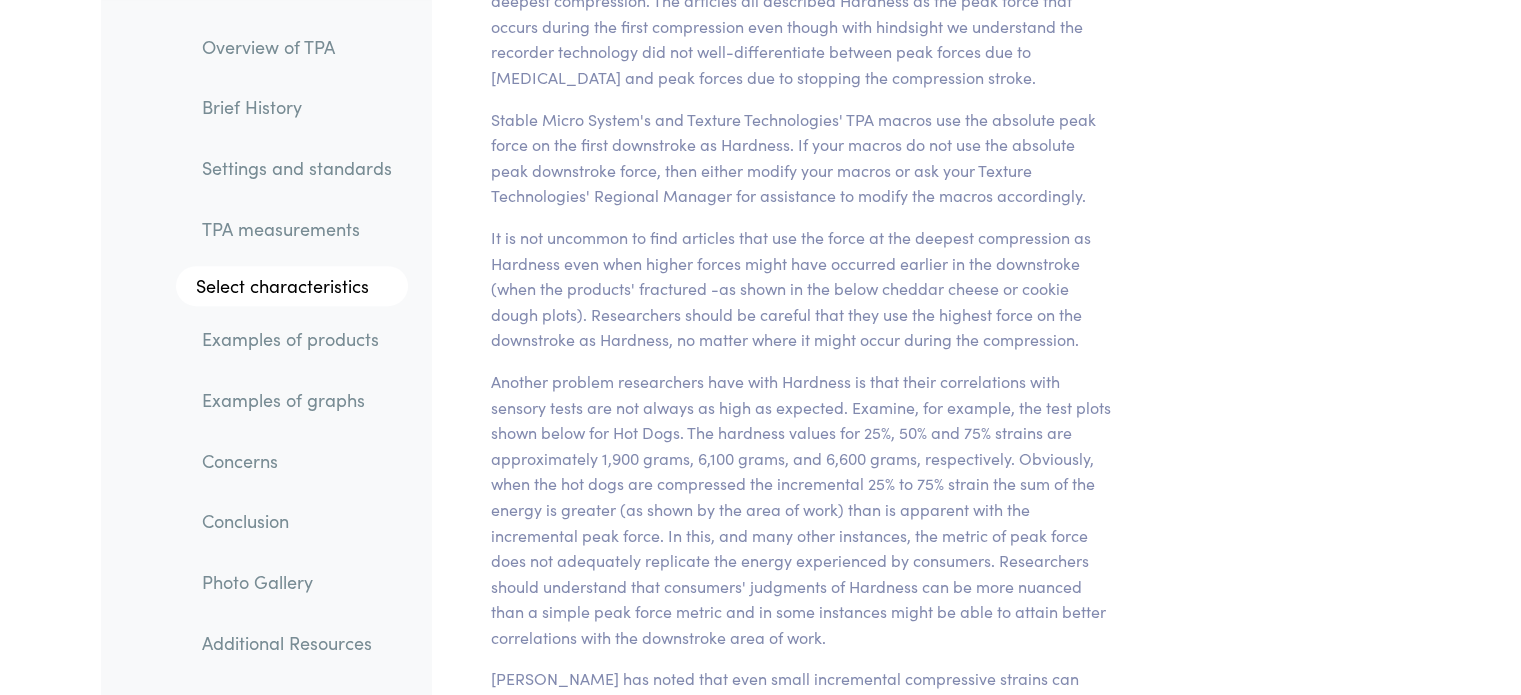 scroll, scrollTop: 16102, scrollLeft: 0, axis: vertical 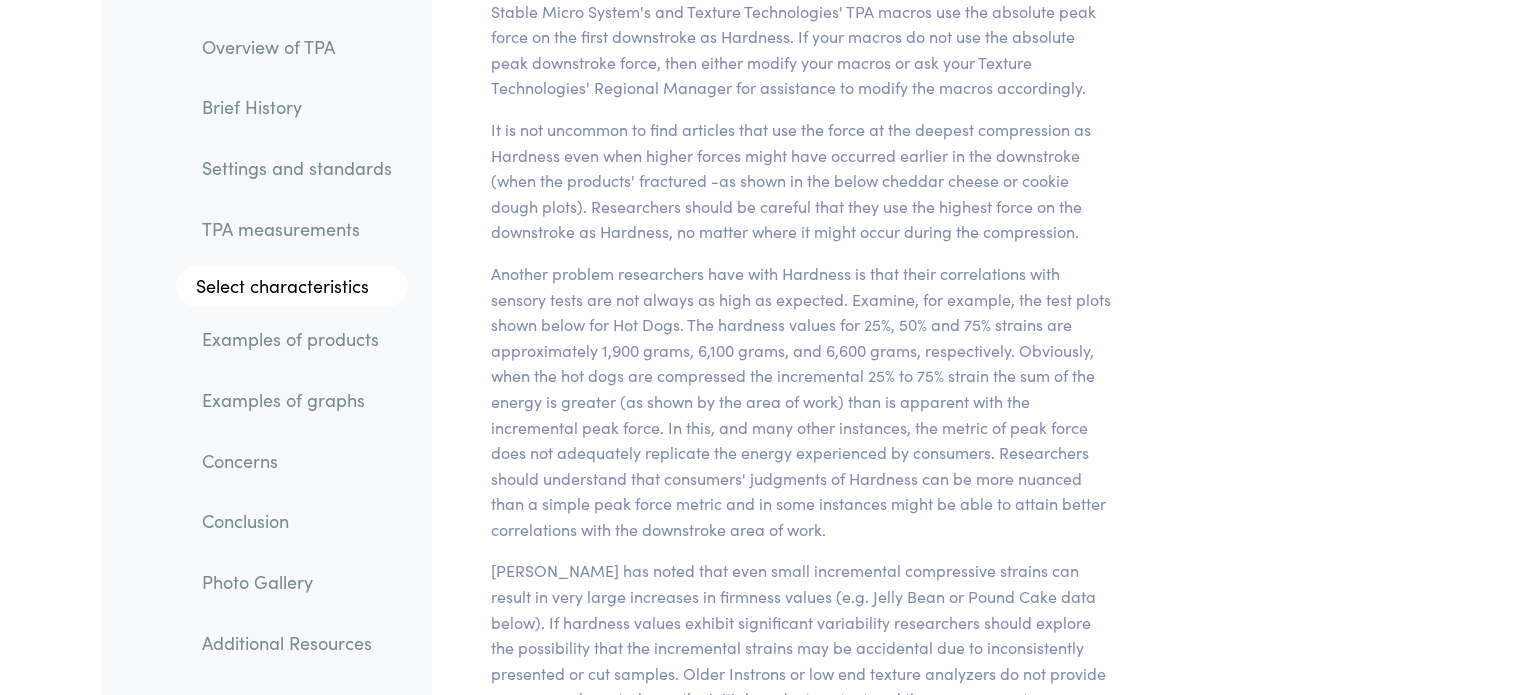 click on "Another problem researchers have with Hardness is that their correlations with sensory tests are not always as high as expected. Examine, for example, the test plots shown below for Hot Dogs. The hardness values for 25%, 50% and 75% strains are approximately 1,900 grams, 6,100 grams, and 6,600 grams, respectively. Obviously, when the hot dogs are compressed the incremental 25% to 75% strain the sum of the energy is greater (as shown by the area of work) than is apparent with the incremental peak force. In this, and many other instances, the metric of peak force does not adequately replicate the energy experienced by consumers. Researchers should understand that consumers' judgments of Hardness can be more nuanced than a simple peak force metric and in some instances might be able to attain better correlations with the downstroke area of work." at bounding box center (802, 402) 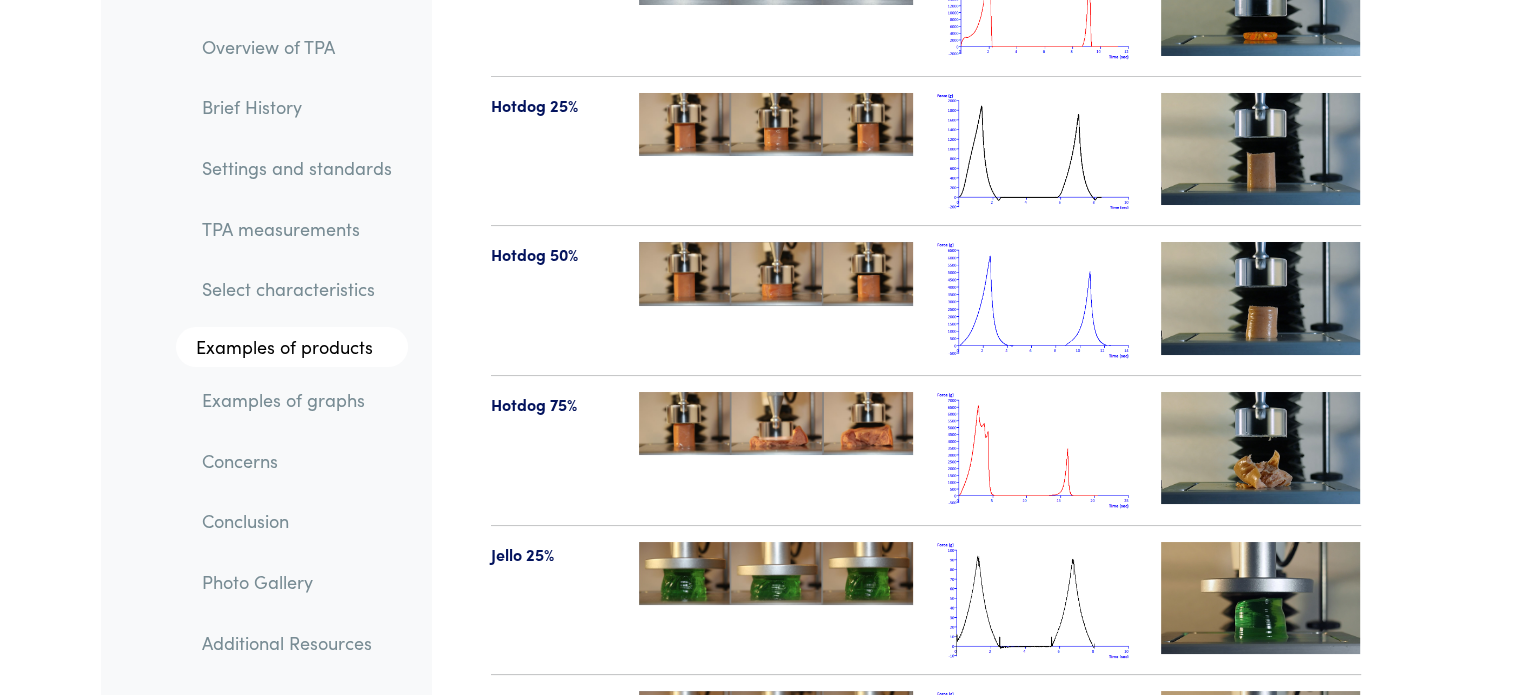 scroll, scrollTop: 22674, scrollLeft: 0, axis: vertical 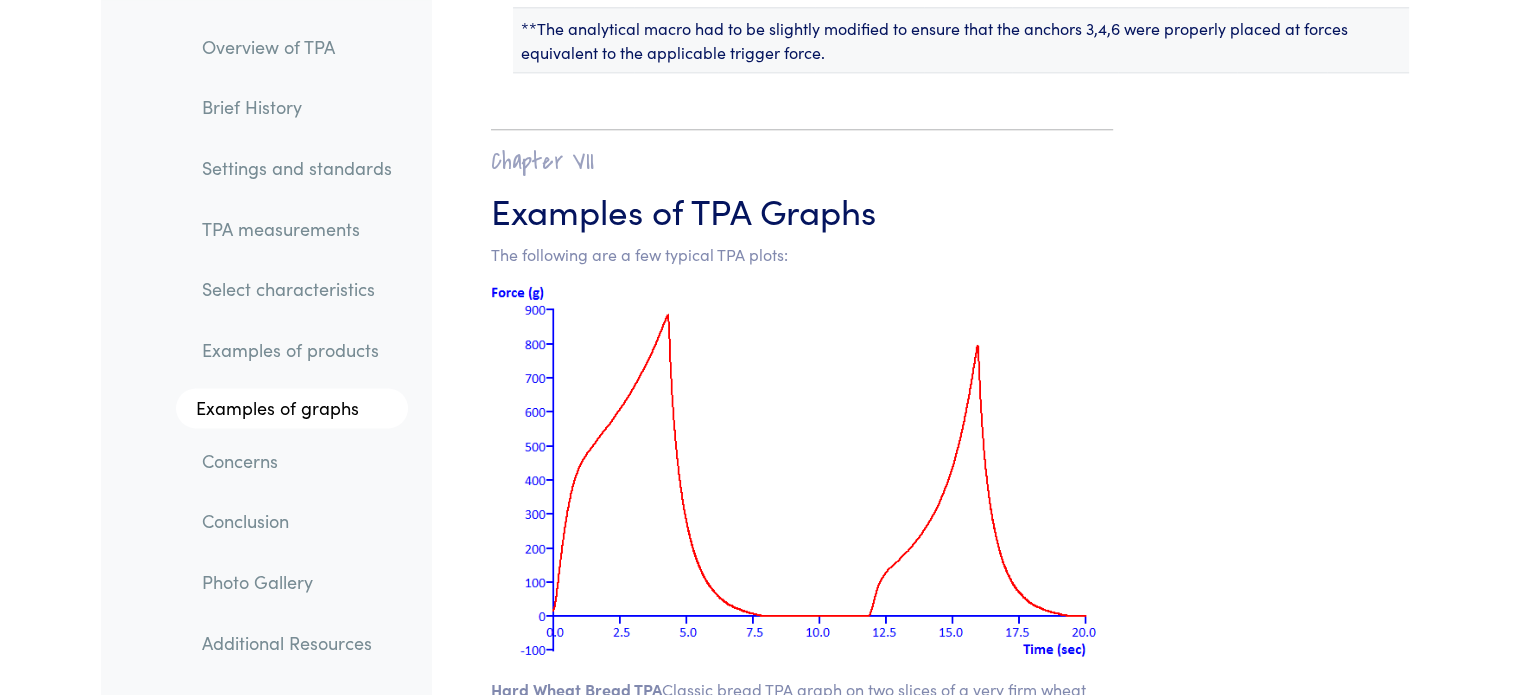 click at bounding box center [802, 470] 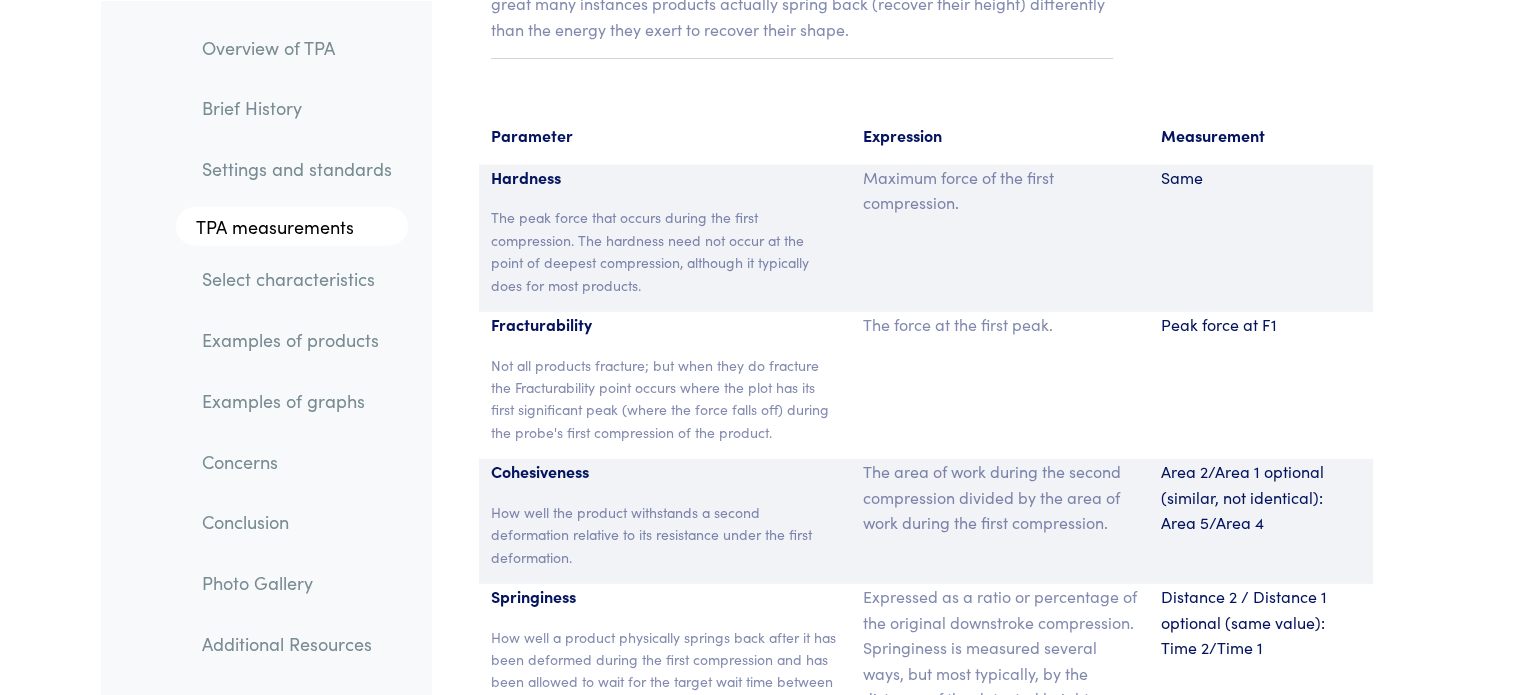 scroll, scrollTop: 13140, scrollLeft: 0, axis: vertical 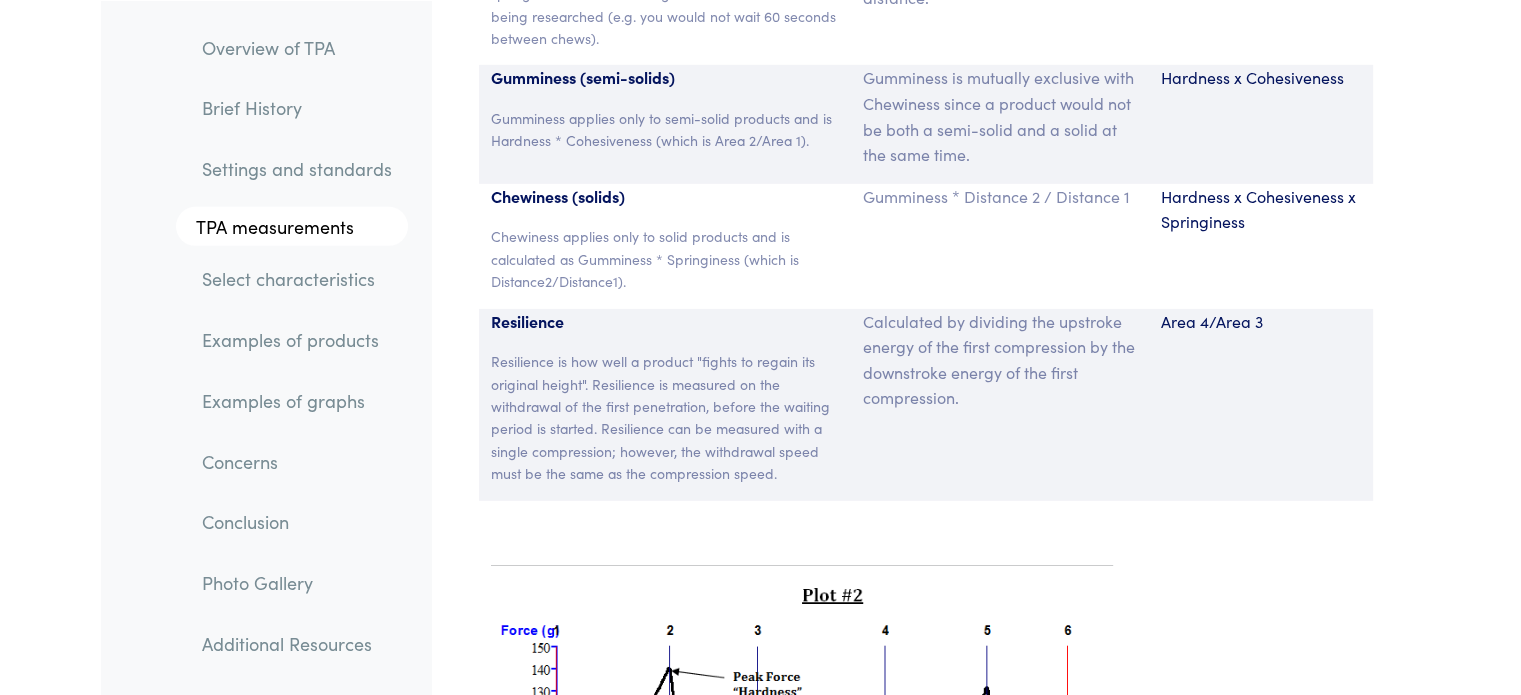 click on "Select characteristics" at bounding box center (297, 279) 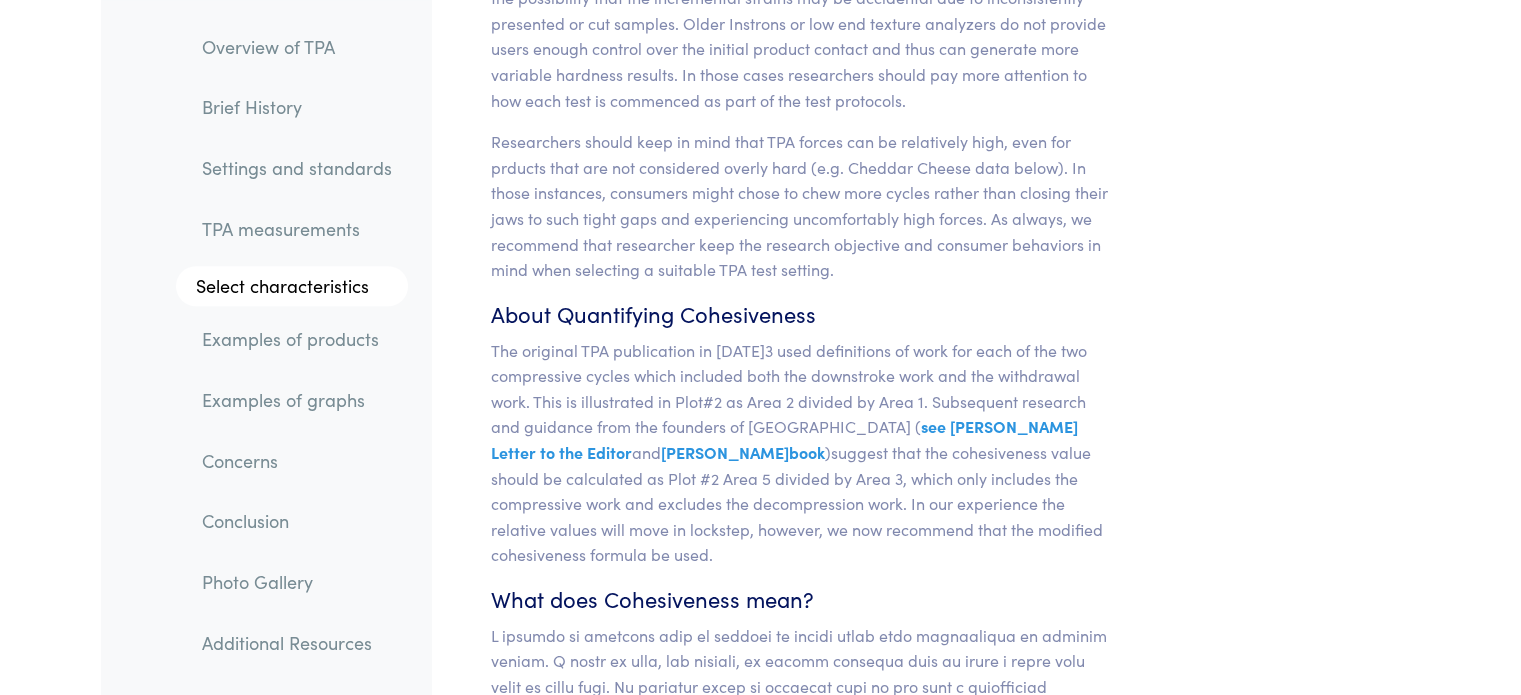 scroll, scrollTop: 16754, scrollLeft: 0, axis: vertical 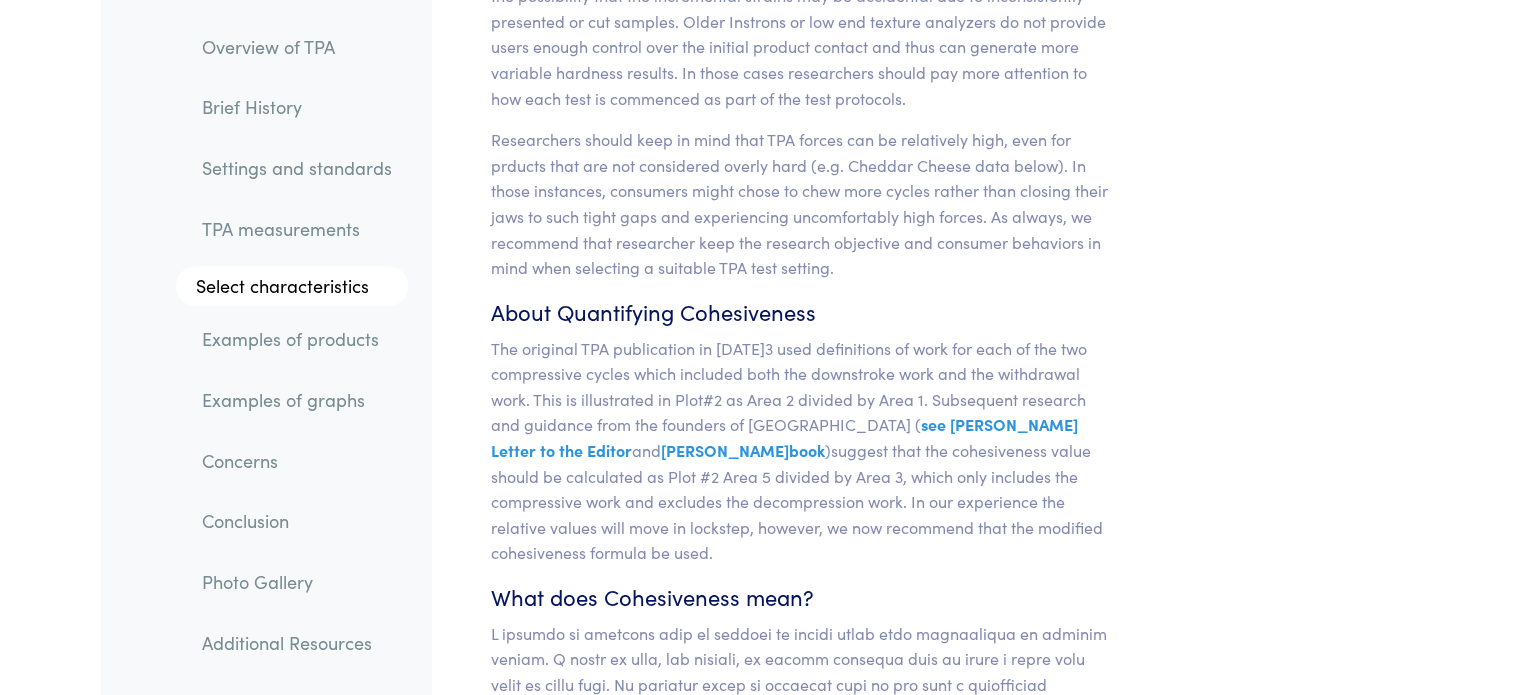click on "Researchers should keep in mind that TPA forces can be relatively high, even for prducts that are not considered overly hard (e.g. Cheddar Cheese data below). In those instances, consumers might chose to chew more cycles rather than closing their jaws to such tight gaps and experiencing uncomfortably high forces. As always, we recommend that researcher keep the research objective and consumer behaviors in mind when selecting a suitable TPA test setting." at bounding box center [802, 204] 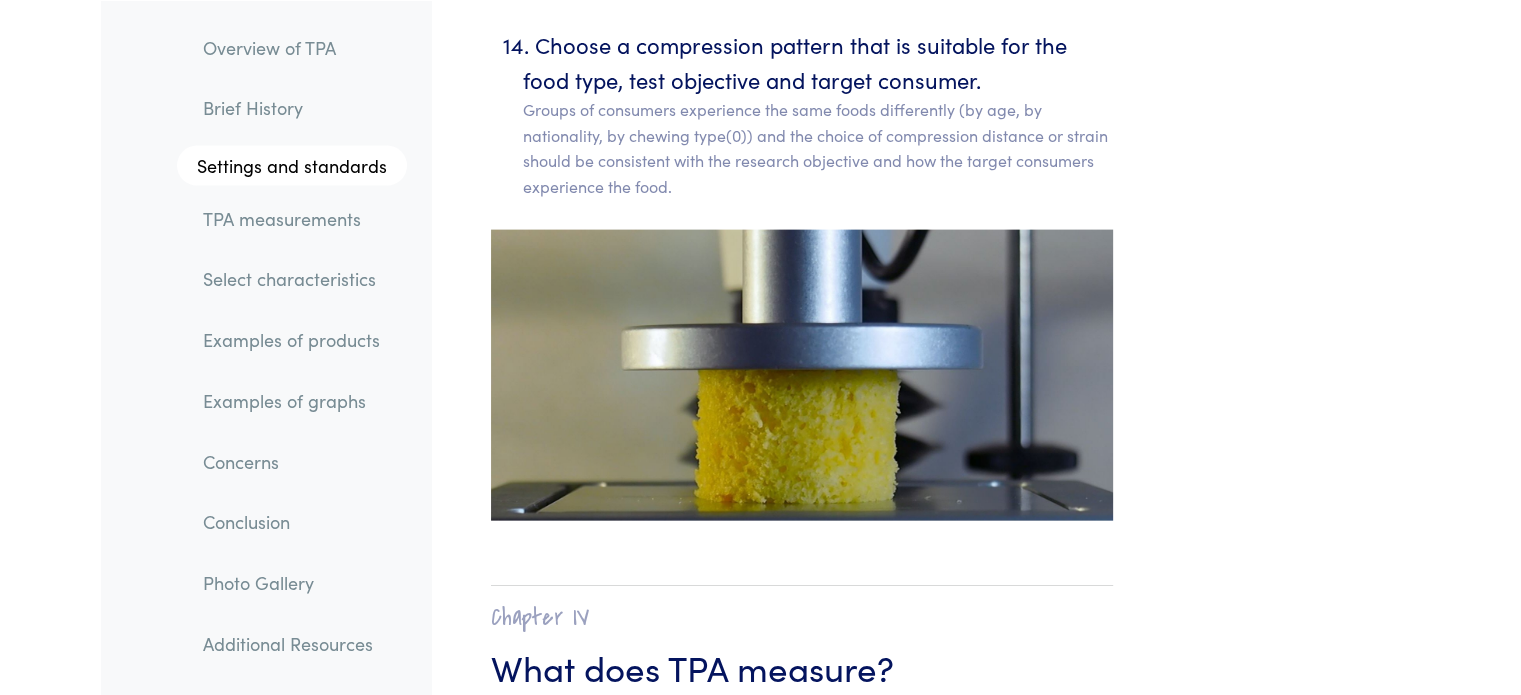 scroll, scrollTop: 12040, scrollLeft: 0, axis: vertical 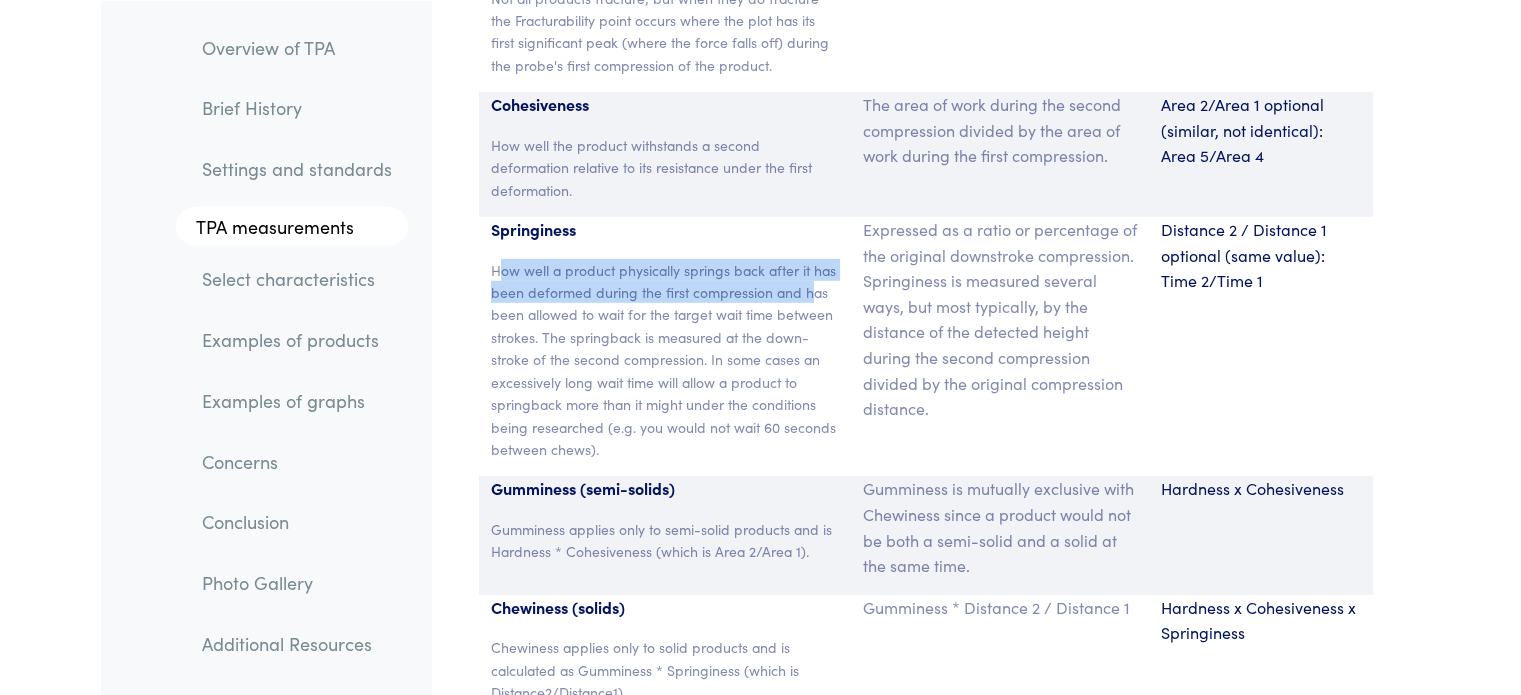 drag, startPoint x: 498, startPoint y: 214, endPoint x: 808, endPoint y: 244, distance: 311.44824 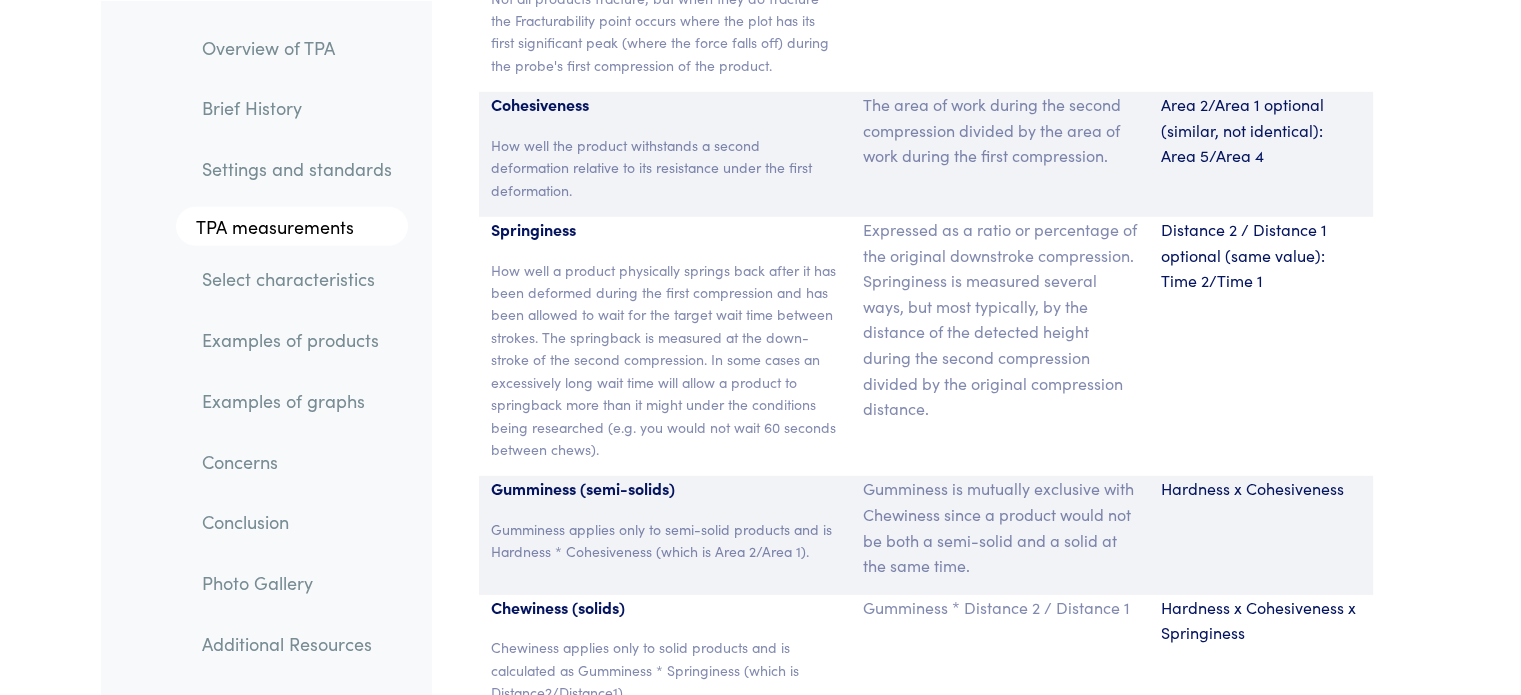 click on "How well a product physically springs back after it has been deformed during the first compression and has been allowed to wait for the target wait time between strokes. The springback is measured at the down-stroke of the second compression. In some cases an excessively long wait time will allow a product to springback more than it might under the conditions being researched (e.g. you would not wait 60 seconds between chews)." at bounding box center (665, 360) 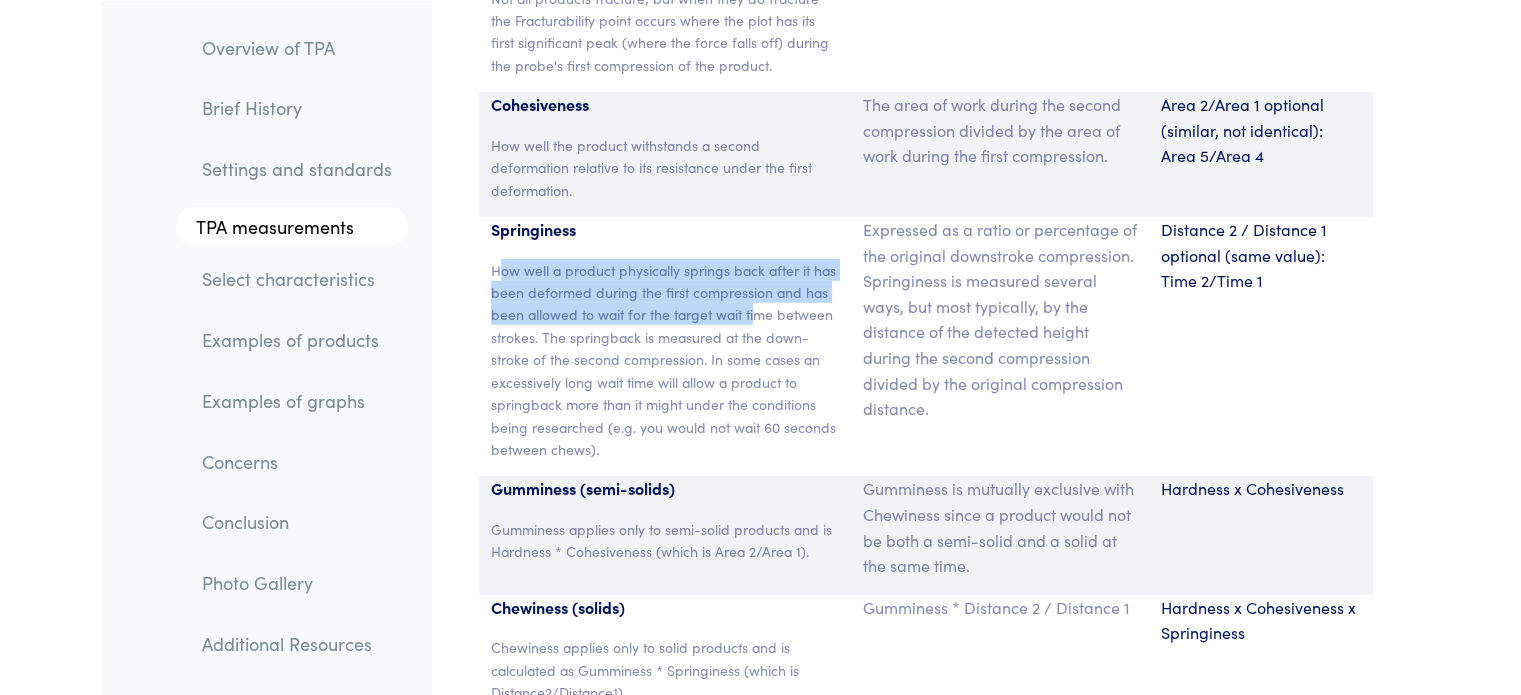 drag, startPoint x: 502, startPoint y: 217, endPoint x: 713, endPoint y: 260, distance: 215.33694 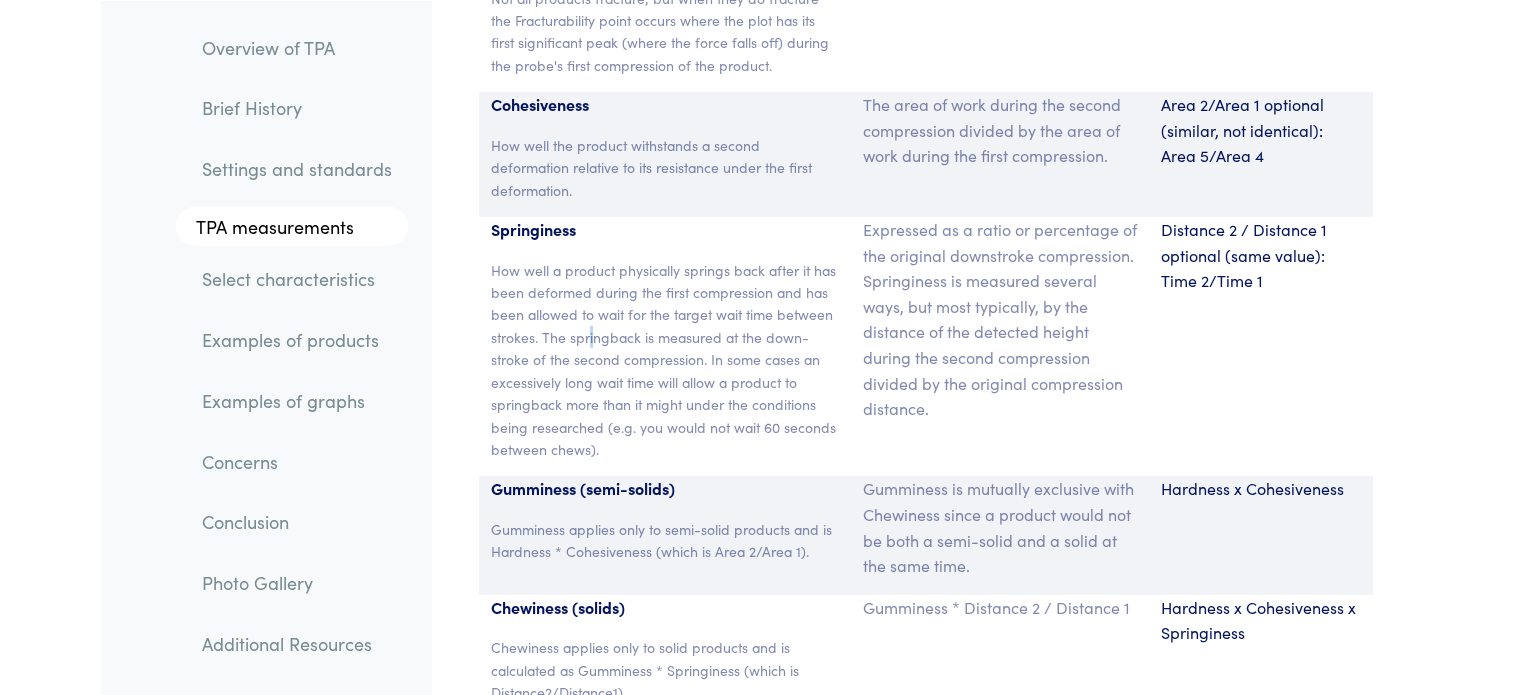 drag, startPoint x: 589, startPoint y: 294, endPoint x: 624, endPoint y: 289, distance: 35.35534 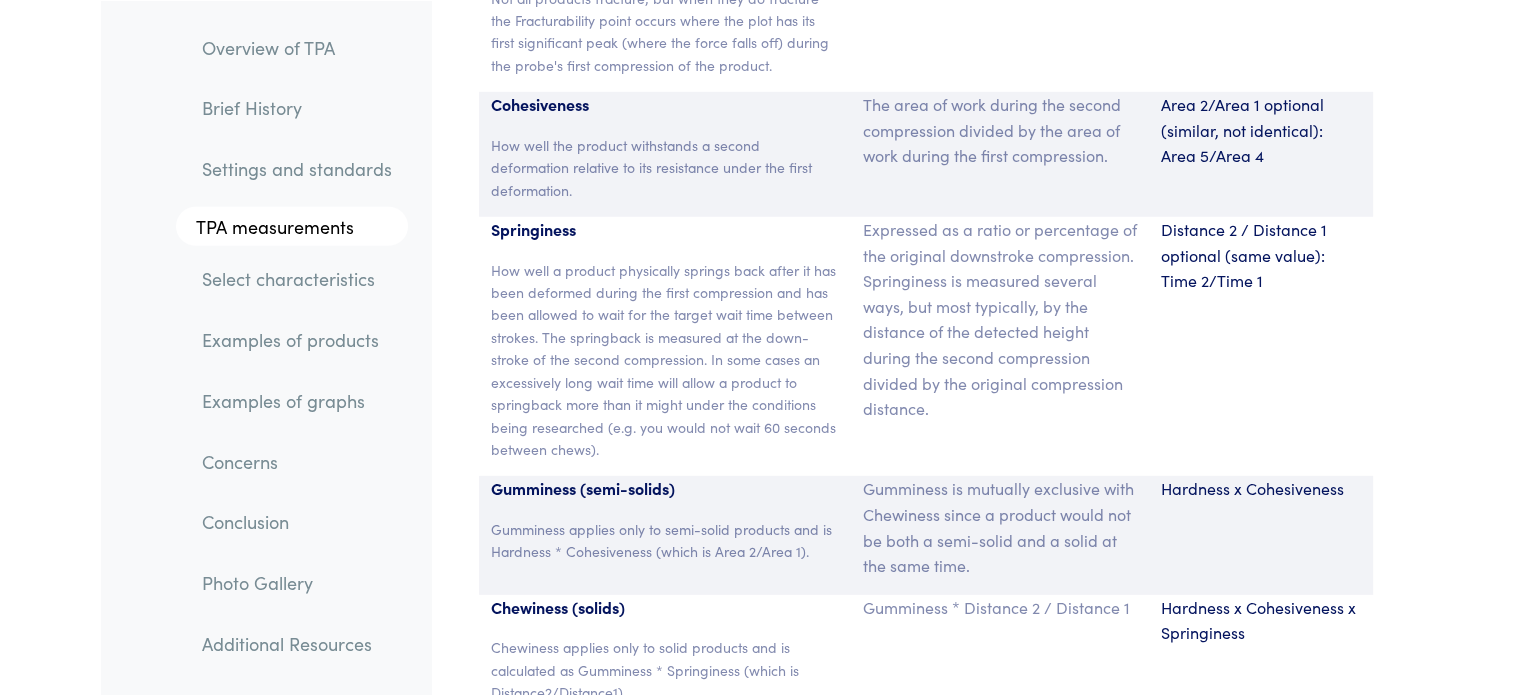click on "How well a product physically springs back after it has been deformed during the first compression and has been allowed to wait for the target wait time between strokes. The springback is measured at the down-stroke of the second compression. In some cases an excessively long wait time will allow a product to springback more than it might under the conditions being researched (e.g. you would not wait 60 seconds between chews)." at bounding box center (665, 360) 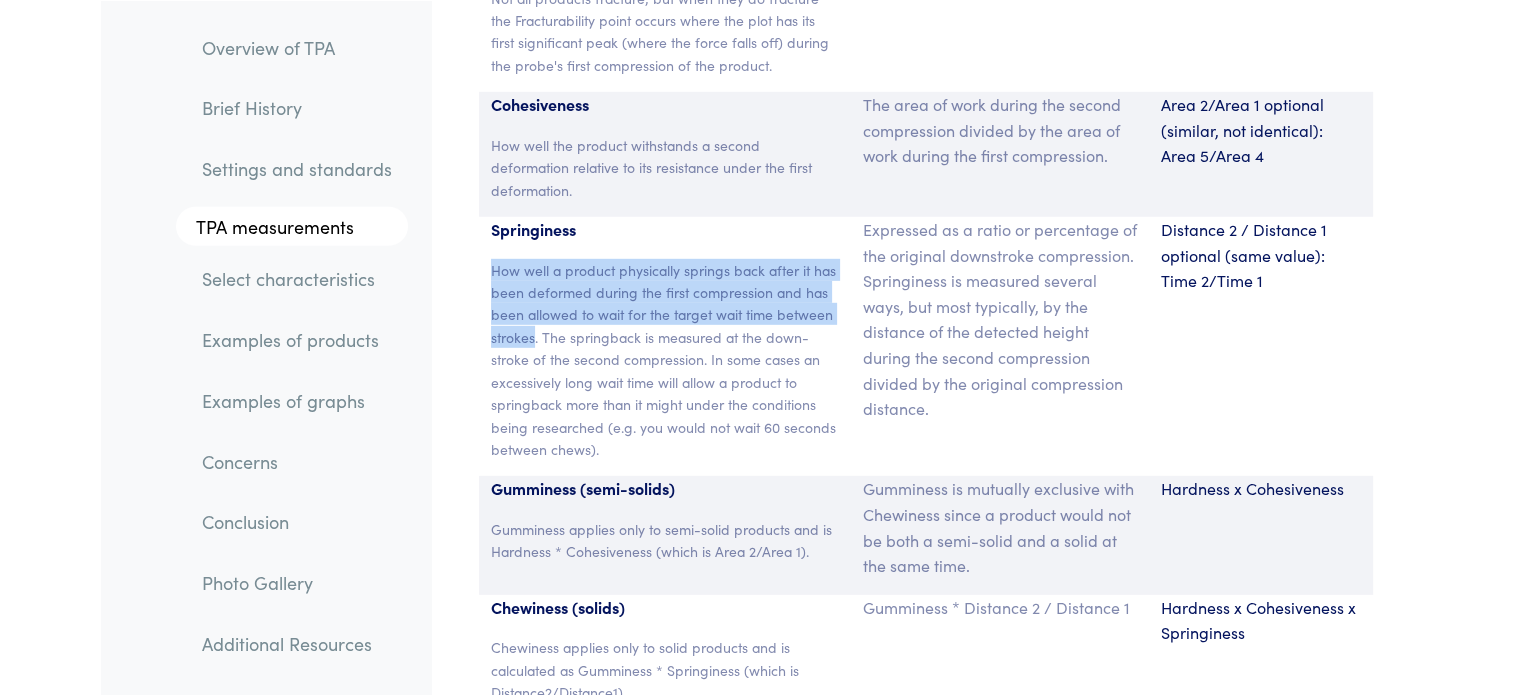 drag, startPoint x: 532, startPoint y: 283, endPoint x: 482, endPoint y: 220, distance: 80.43009 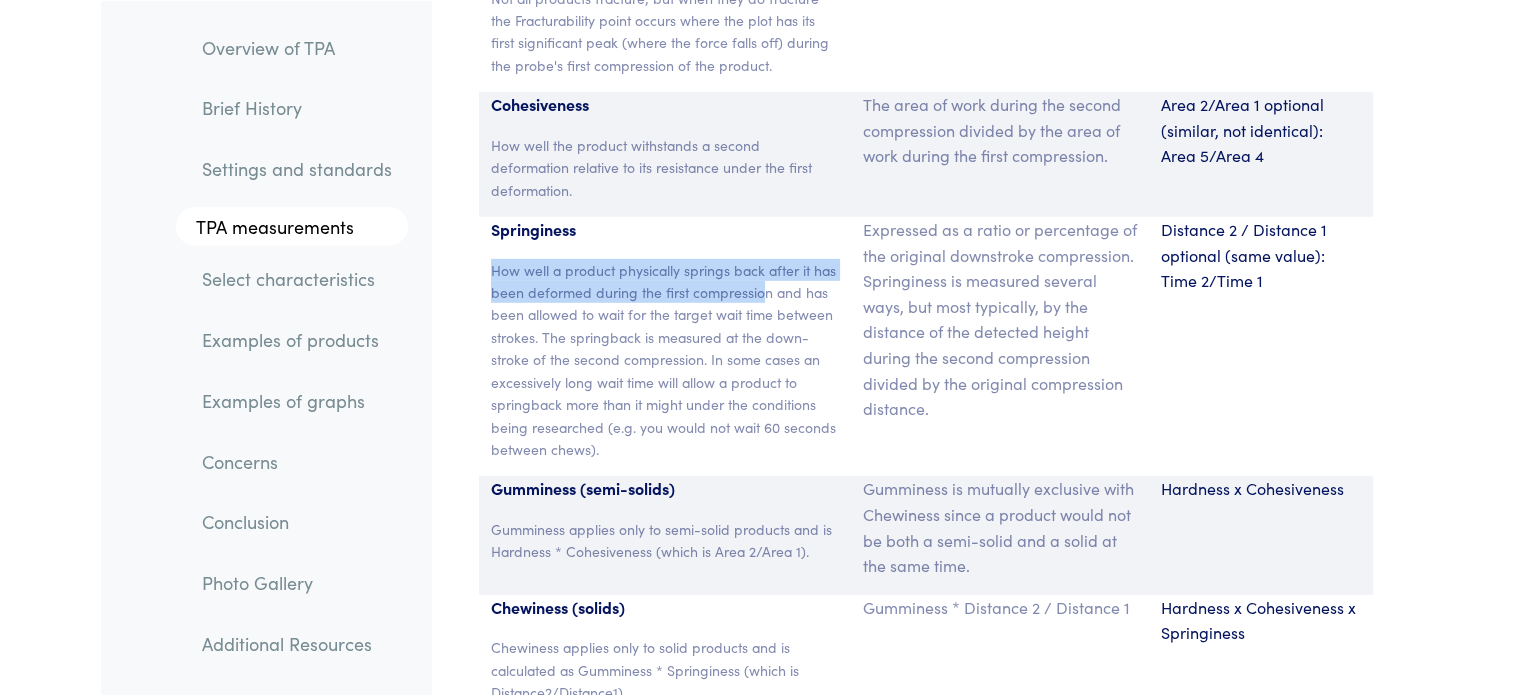 drag, startPoint x: 764, startPoint y: 238, endPoint x: 454, endPoint y: 219, distance: 310.58173 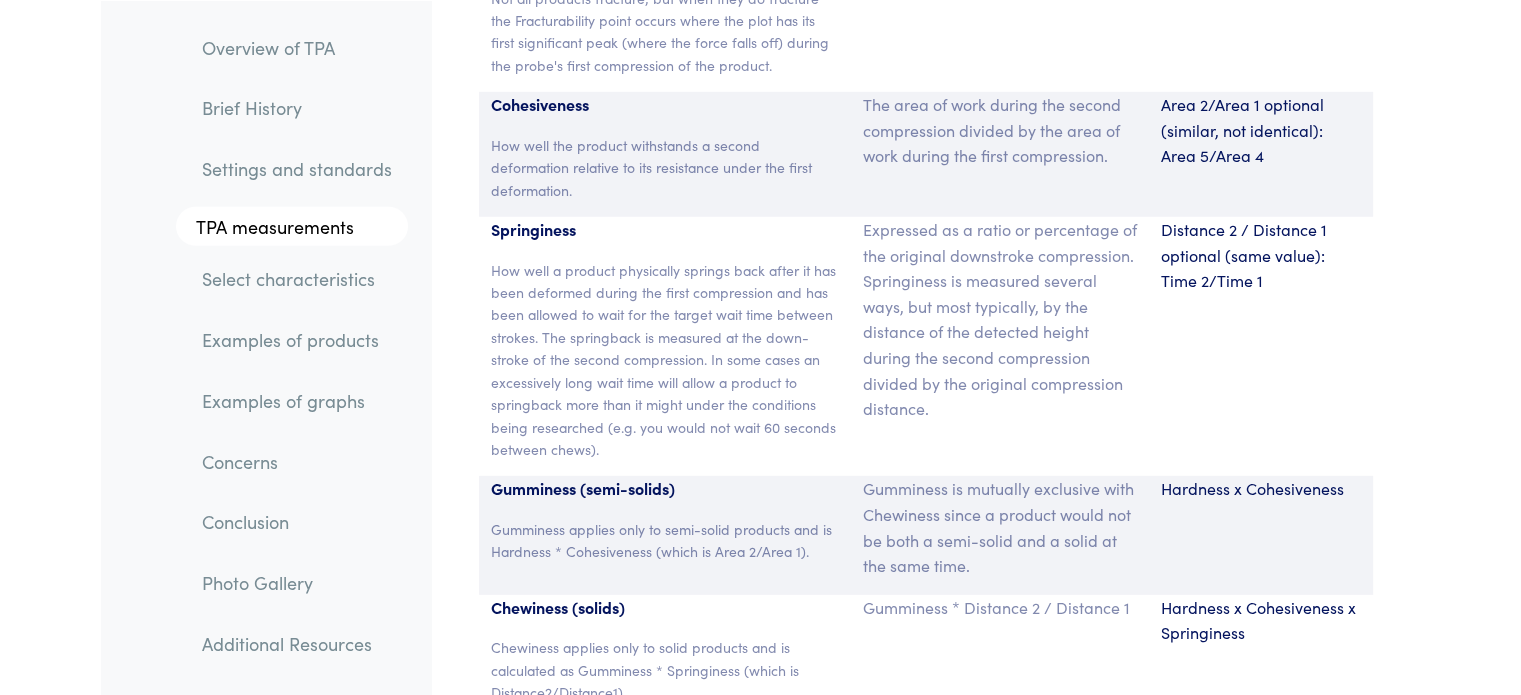 click on "How well a product physically springs back after it has been deformed during the first compression and has been allowed to wait for the target wait time between strokes. The springback is measured at the down-stroke of the second compression. In some cases an excessively long wait time will allow a product to springback more than it might under the conditions being researched (e.g. you would not wait 60 seconds between chews)." at bounding box center [665, 360] 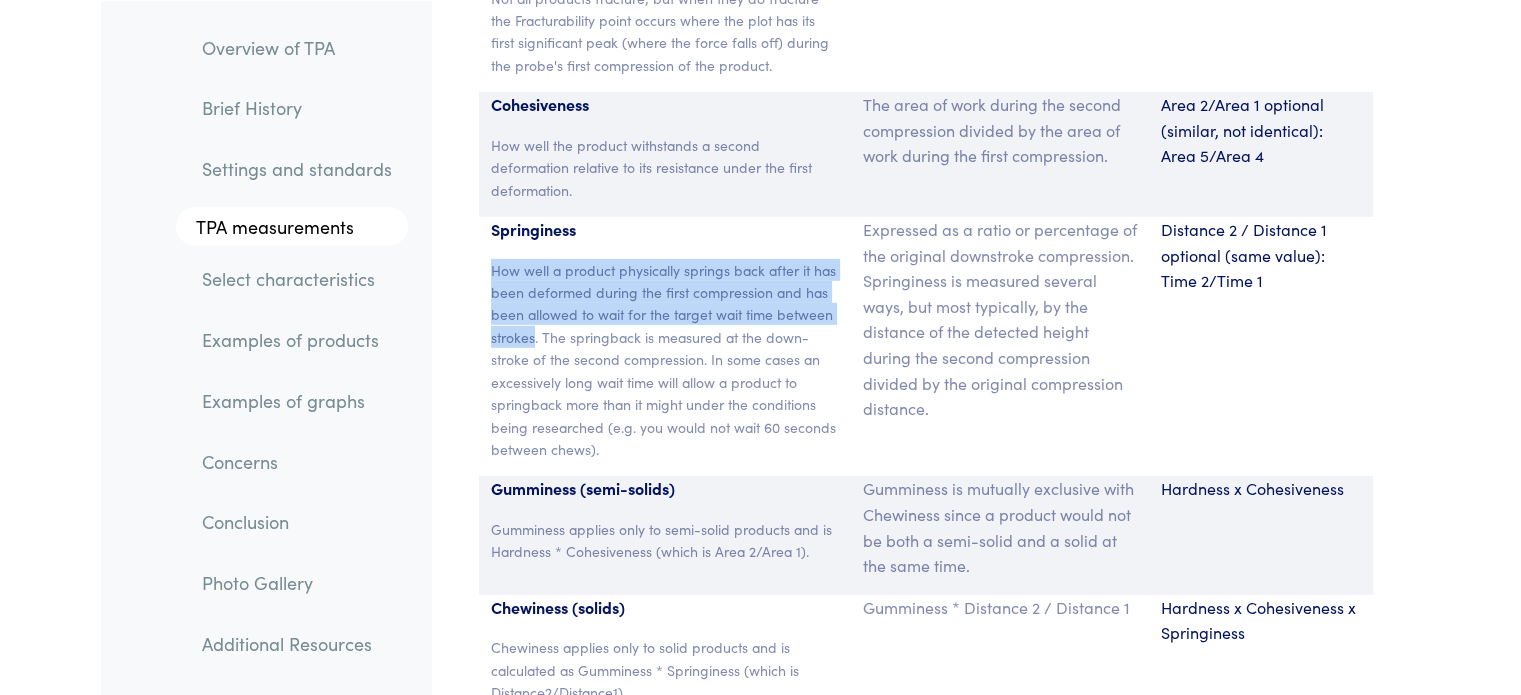 drag, startPoint x: 490, startPoint y: 217, endPoint x: 533, endPoint y: 287, distance: 82.1523 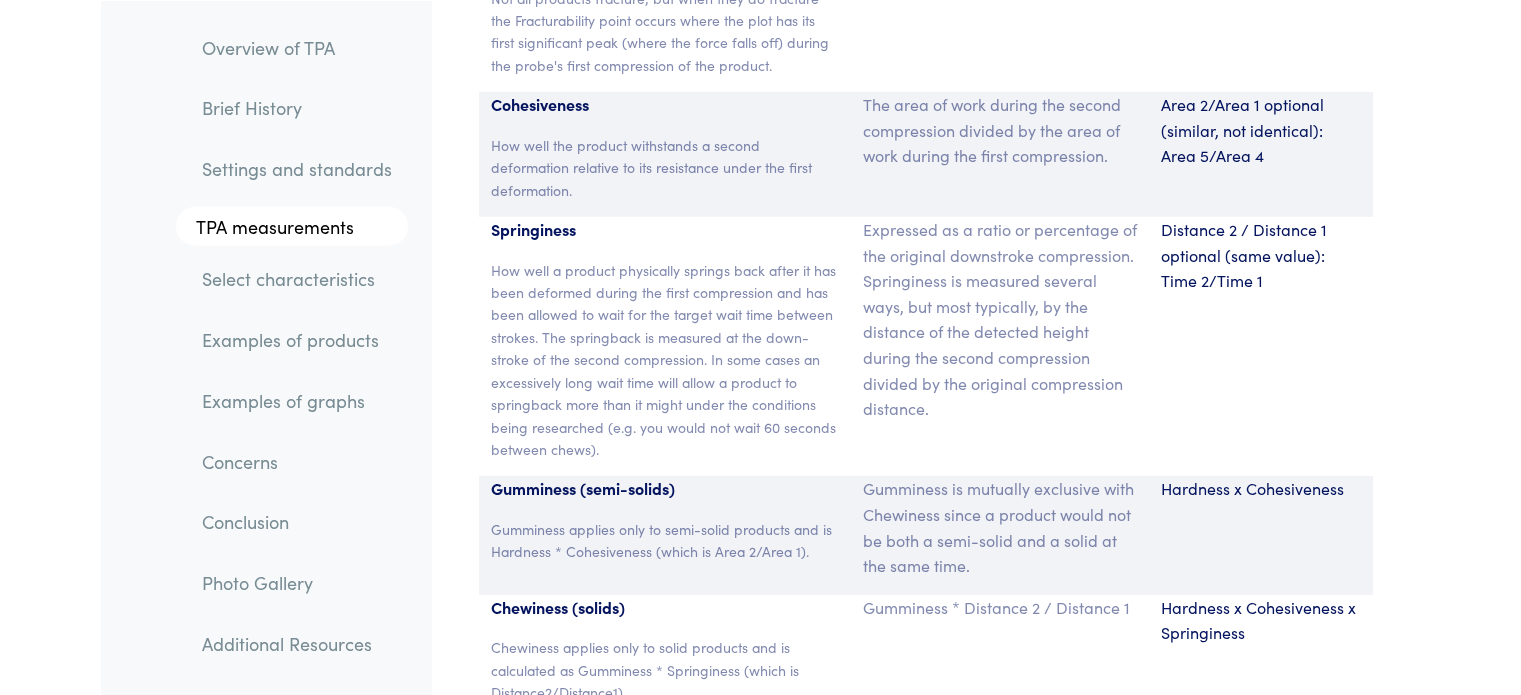 drag, startPoint x: 617, startPoint y: 383, endPoint x: 629, endPoint y: 335, distance: 49.47727 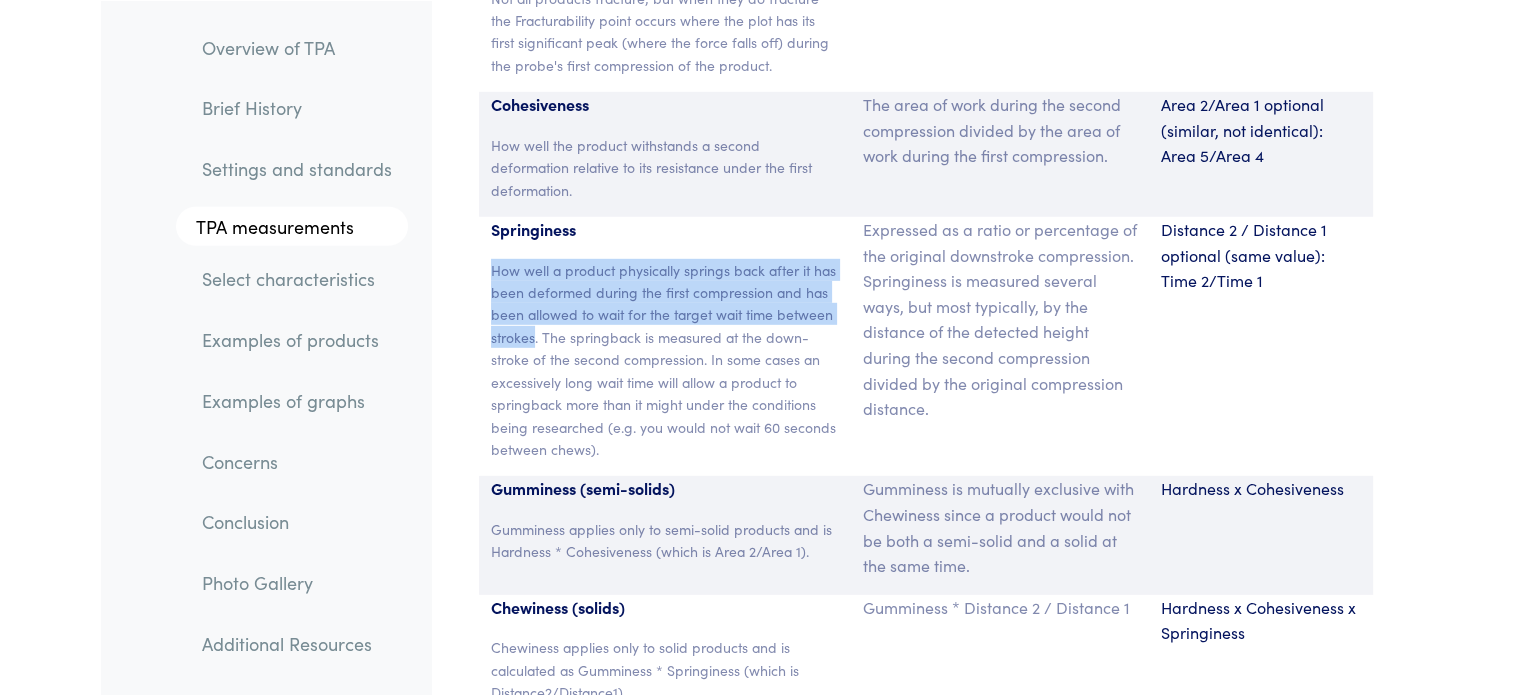 drag, startPoint x: 492, startPoint y: 219, endPoint x: 529, endPoint y: 289, distance: 79.17702 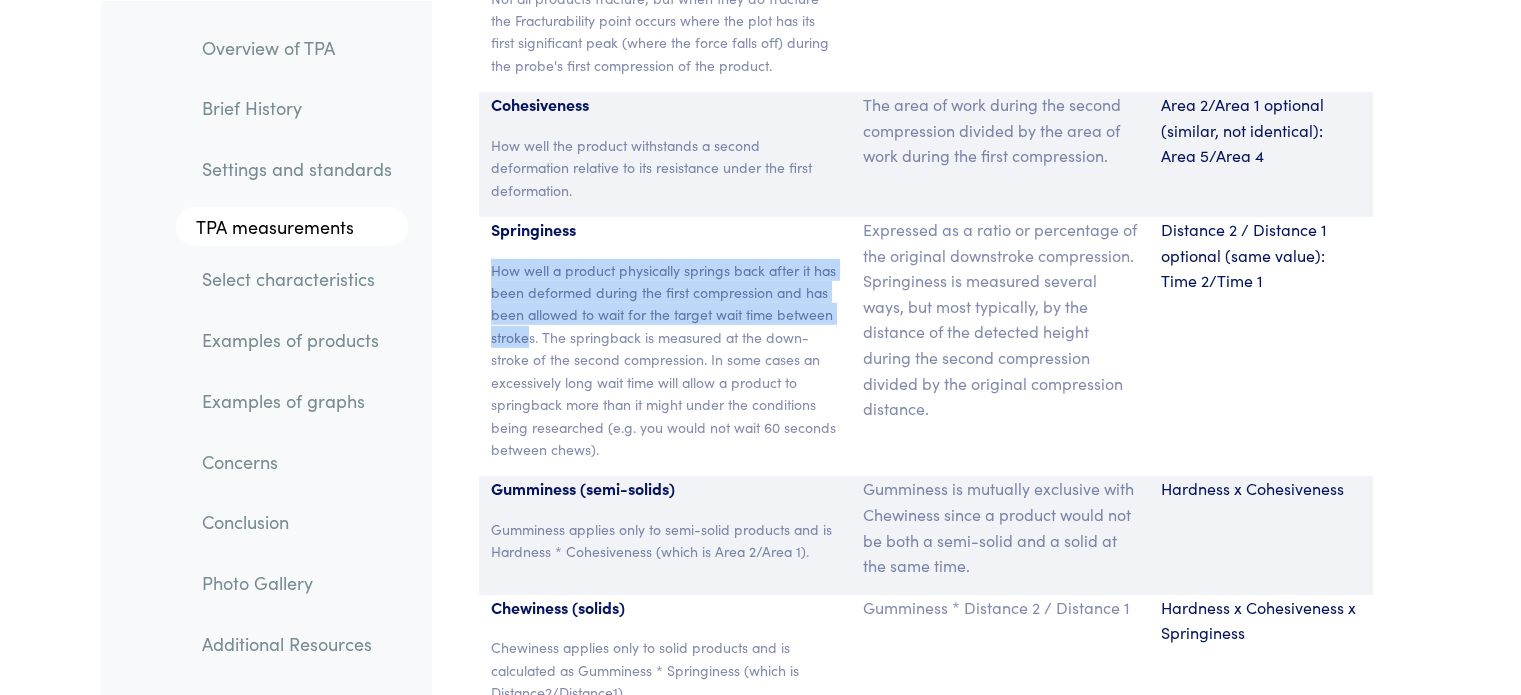 copy on "How well a product physically springs back after it has been deformed during the first compression and has been allowed to wait for the target wait time between stroke" 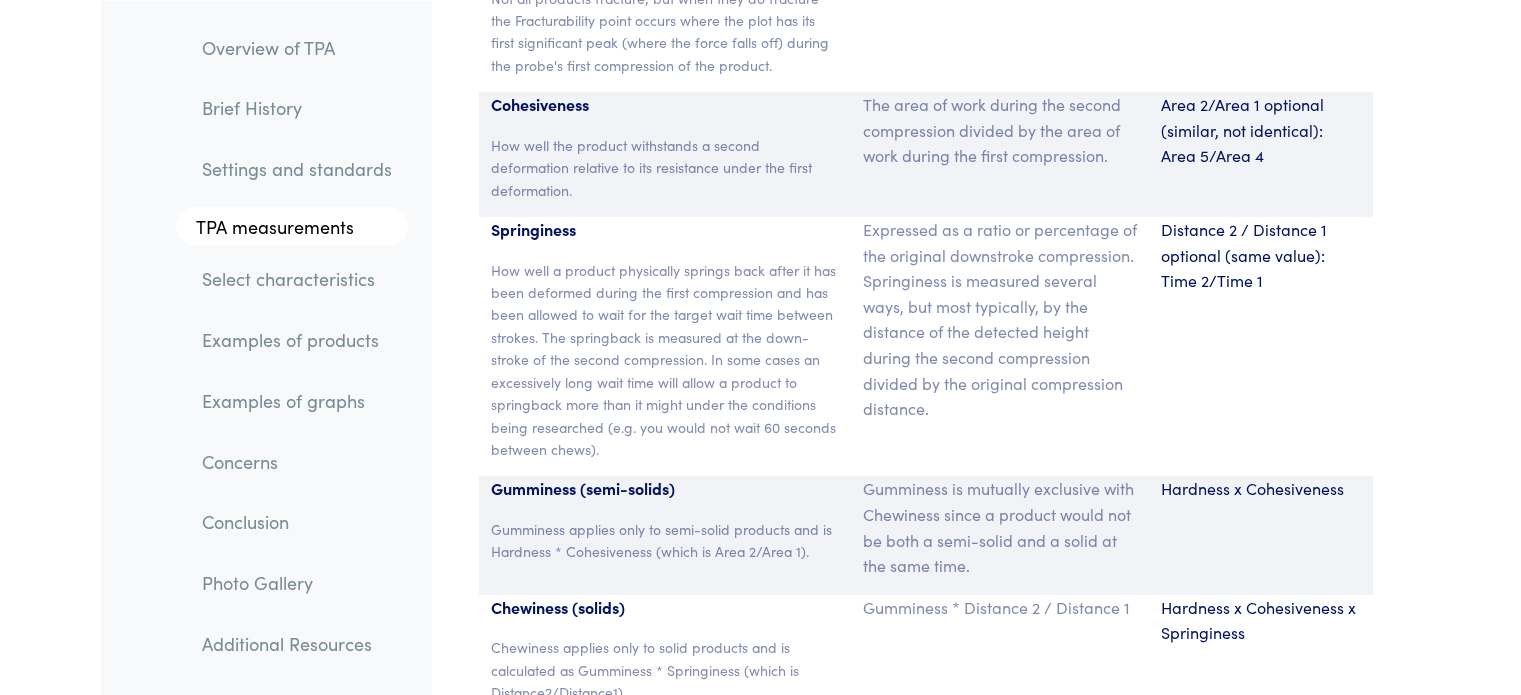 click on "Expressed as a ratio or percentage of the original downstroke compression. Springiness is measured several ways, but most typically, by the distance of the detected height during the second compression divided by the original compression distance." at bounding box center [1000, 319] 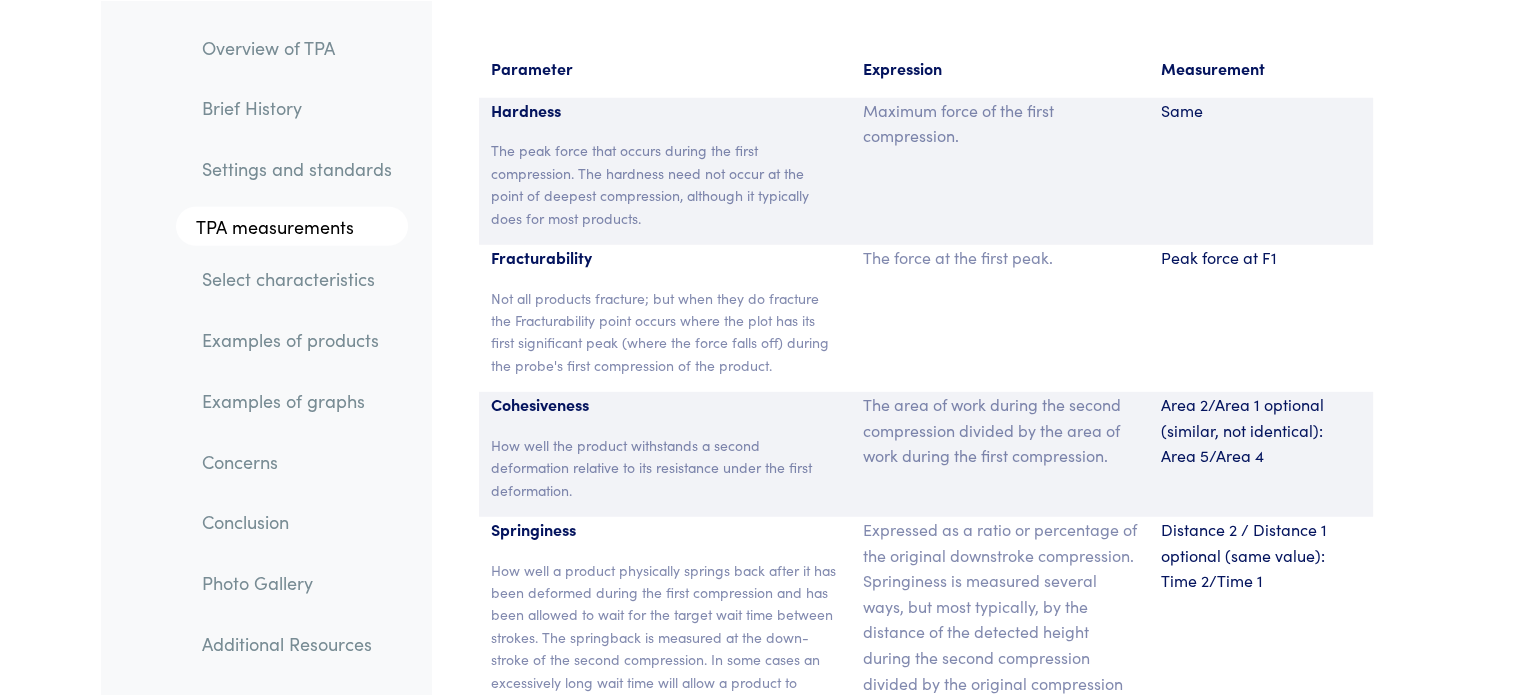 scroll, scrollTop: 13306, scrollLeft: 0, axis: vertical 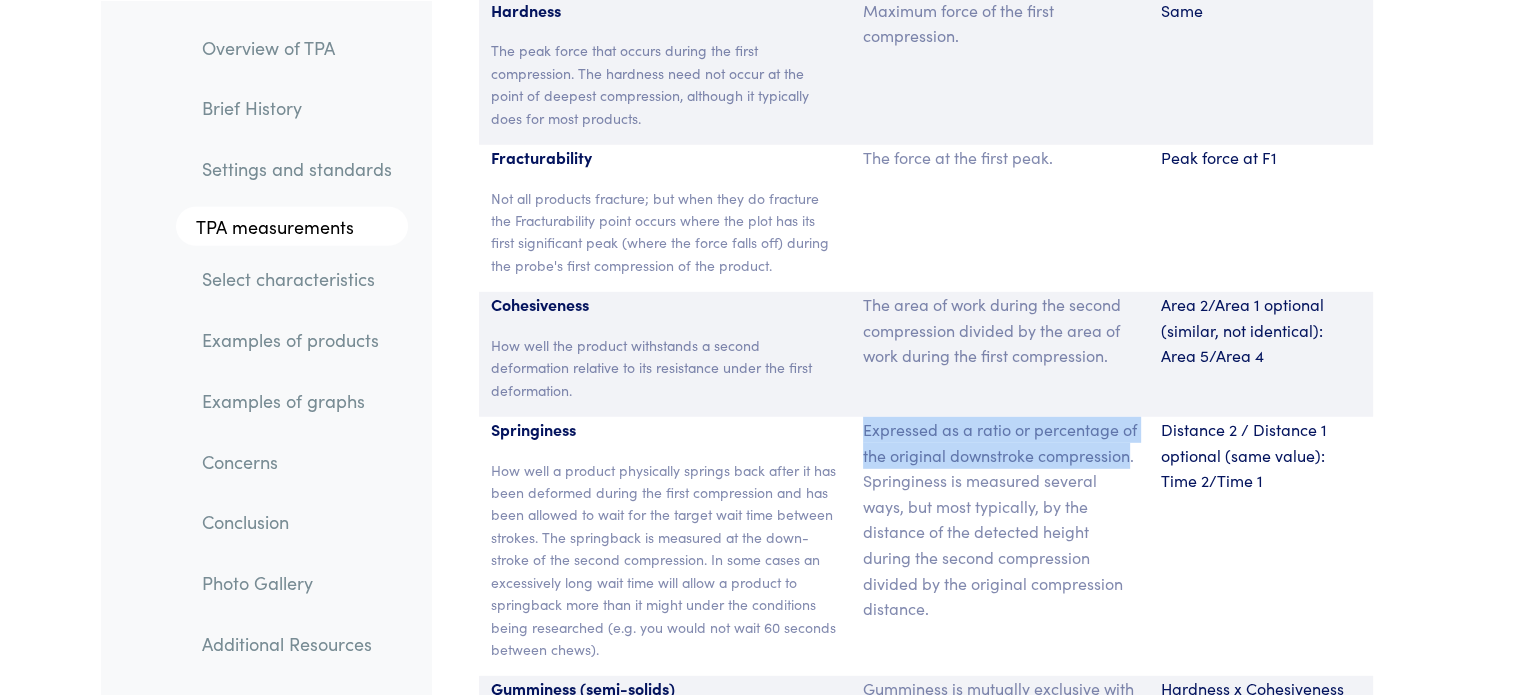 drag, startPoint x: 867, startPoint y: 371, endPoint x: 1126, endPoint y: 409, distance: 261.7728 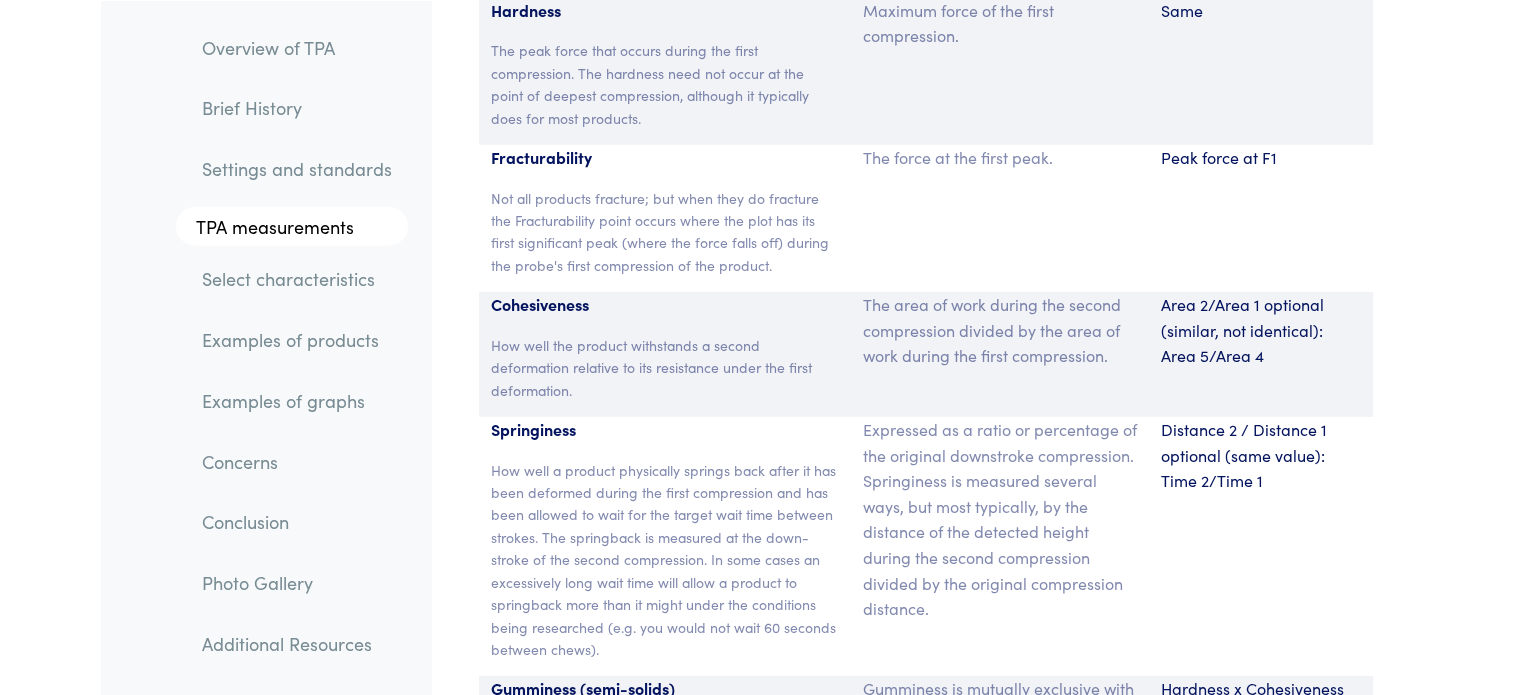 click on "Expressed as a ratio or percentage of the original downstroke compression. Springiness is measured several ways, but most typically, by the distance of the detected height during the second compression divided by the original compression distance." at bounding box center [1000, 519] 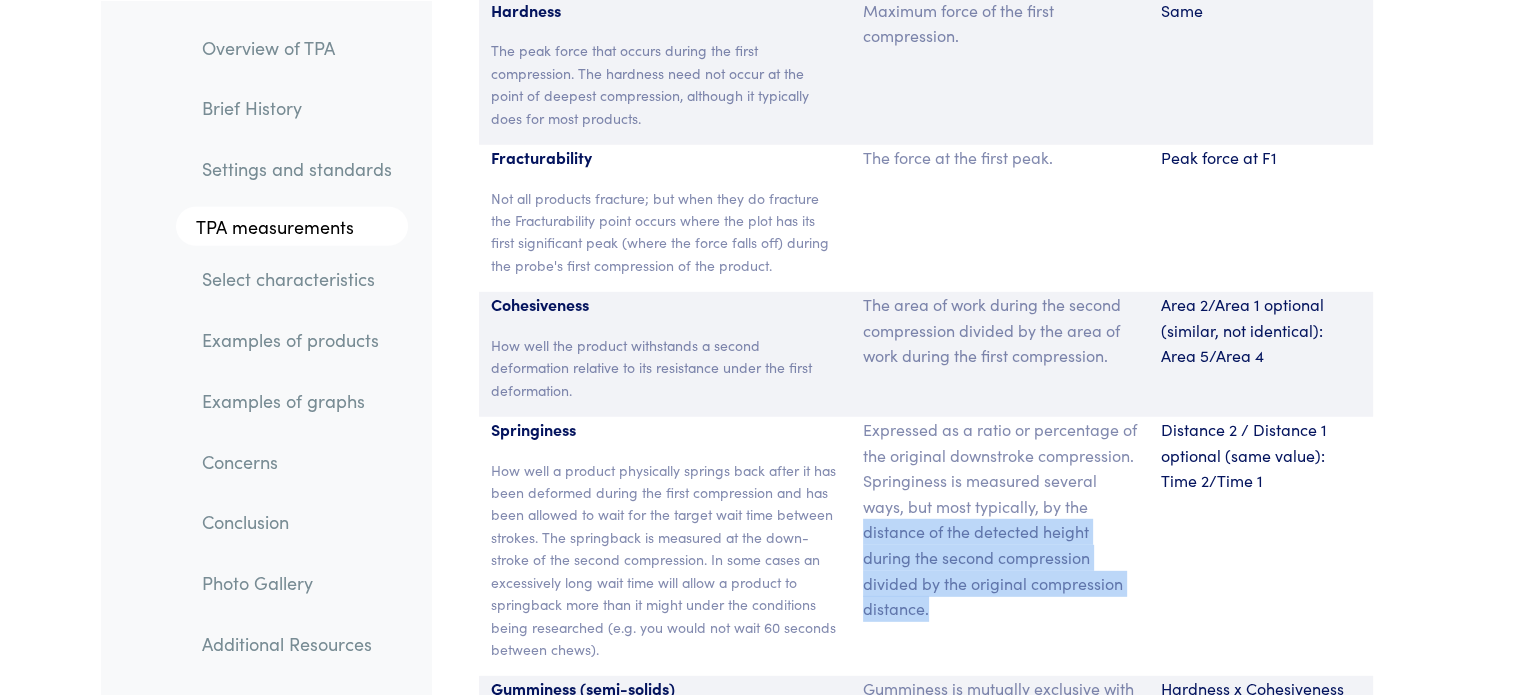drag, startPoint x: 863, startPoint y: 477, endPoint x: 942, endPoint y: 560, distance: 114.58621 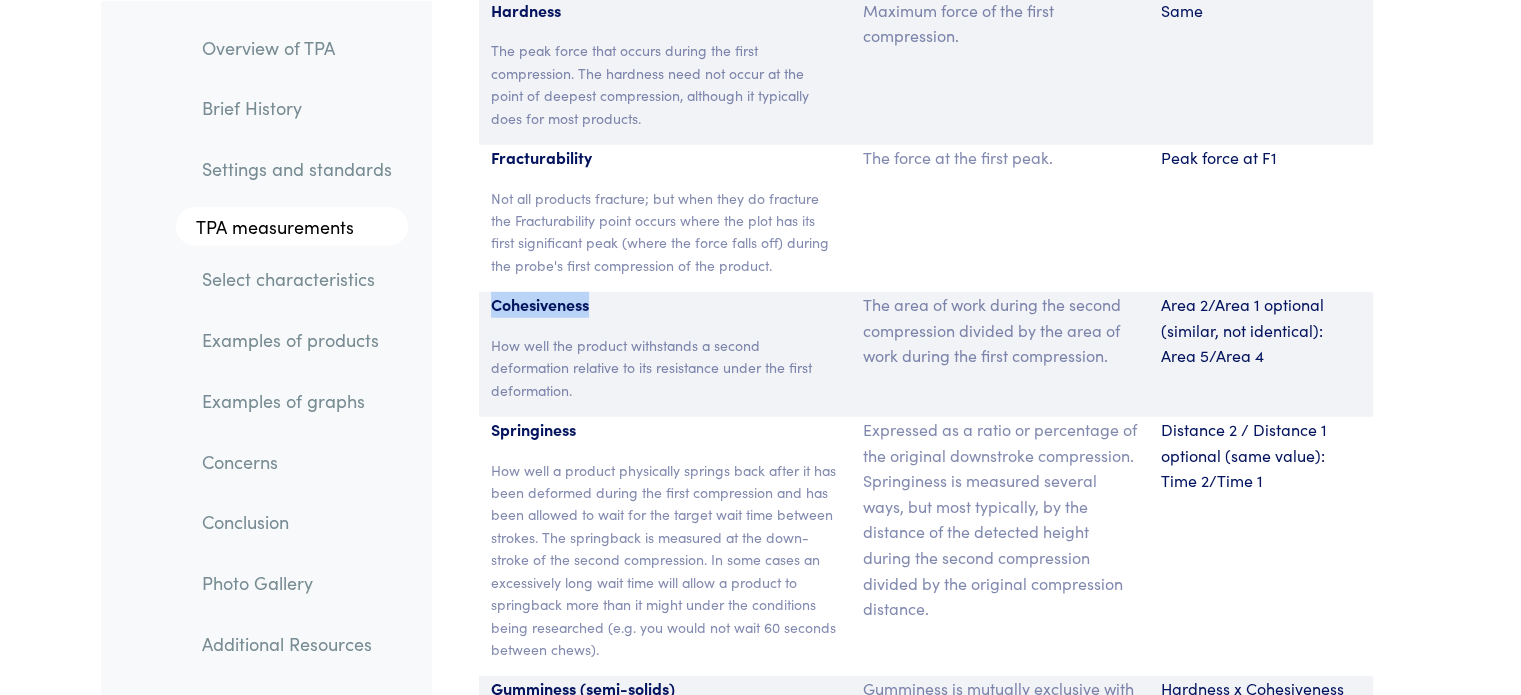 drag, startPoint x: 488, startPoint y: 254, endPoint x: 598, endPoint y: 258, distance: 110.0727 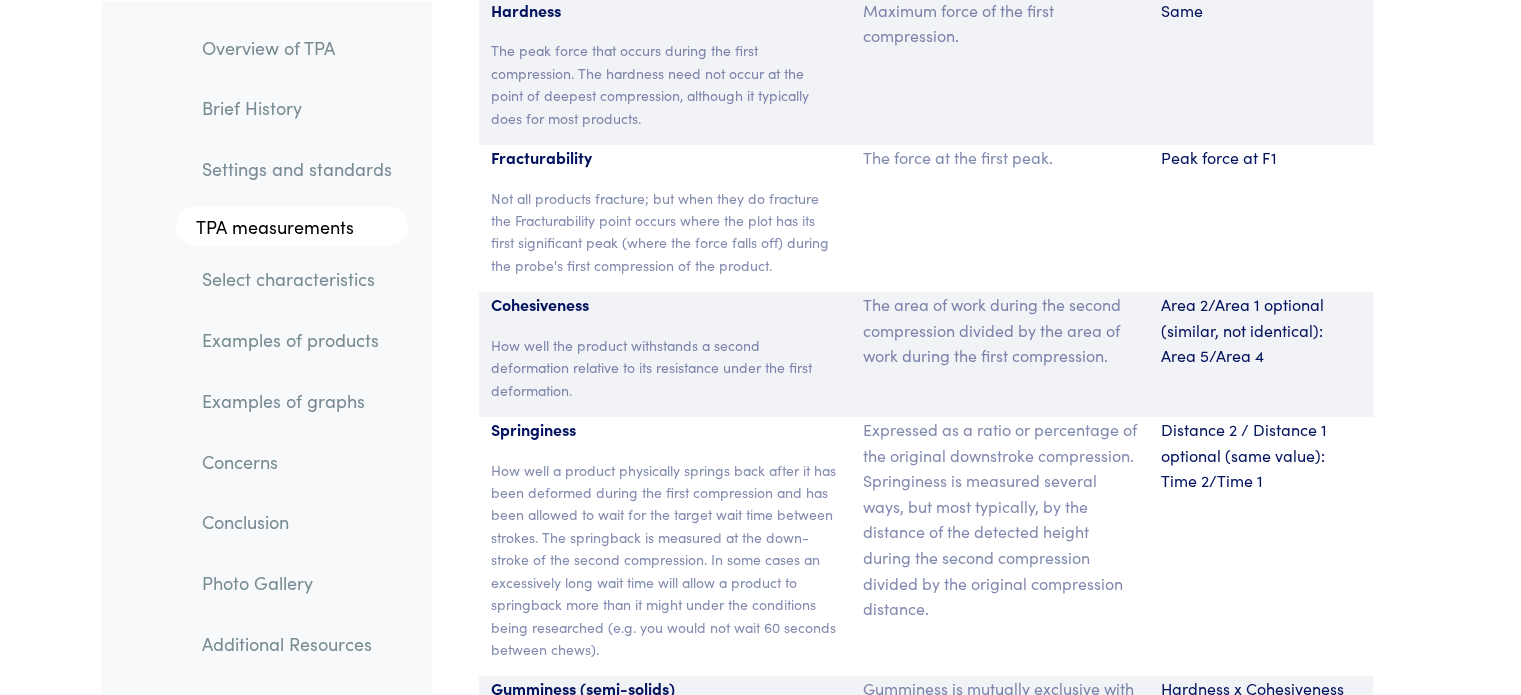 click on "How well a product physically springs back after it has been deformed during the first compression and has been allowed to wait for the target wait time between strokes. The springback is measured at the down-stroke of the second compression. In some cases an excessively long wait time will allow a product to springback more than it might under the conditions being researched (e.g. you would not wait 60 seconds between chews)." at bounding box center (665, 560) 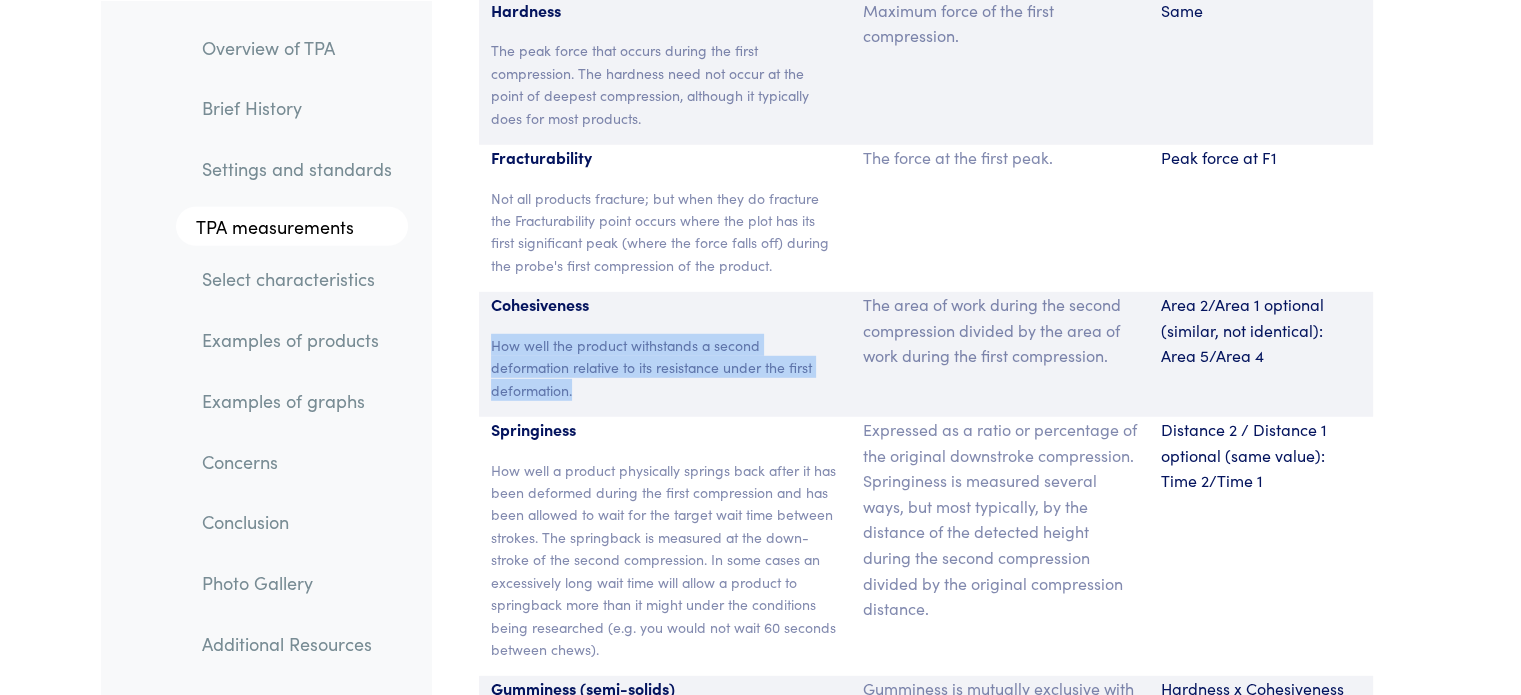 drag, startPoint x: 492, startPoint y: 291, endPoint x: 620, endPoint y: 338, distance: 136.35616 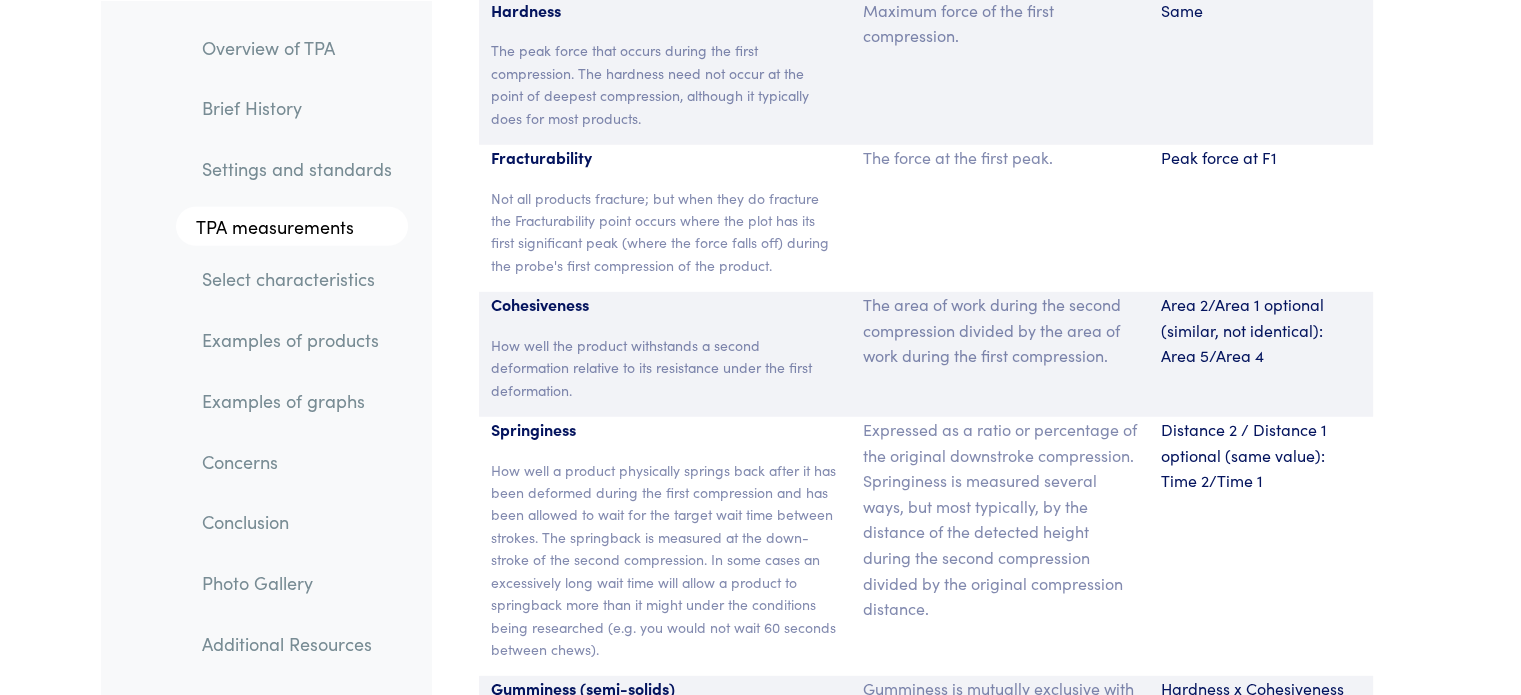 click on "The area of work during the second compression divided by the area of work during the first compression." at bounding box center (1000, 330) 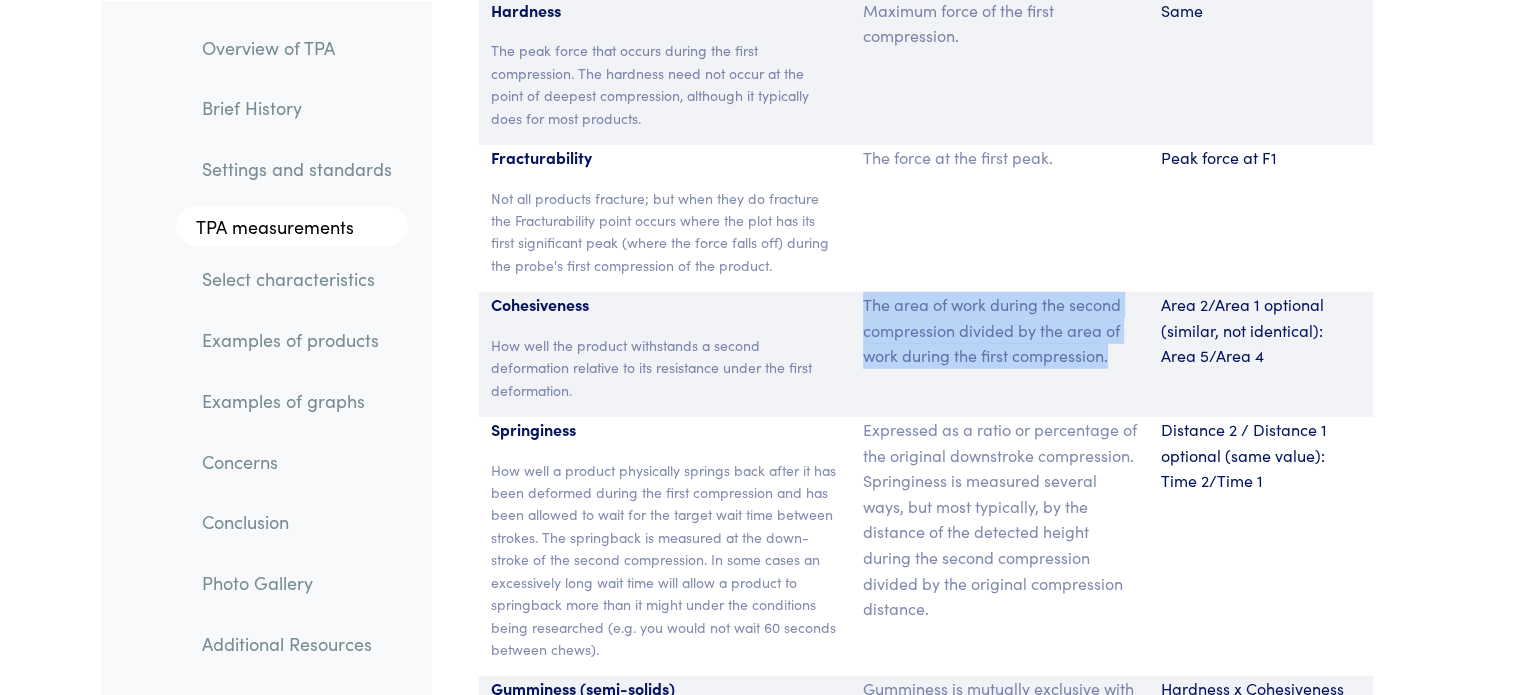 drag, startPoint x: 865, startPoint y: 252, endPoint x: 1111, endPoint y: 324, distance: 256.3201 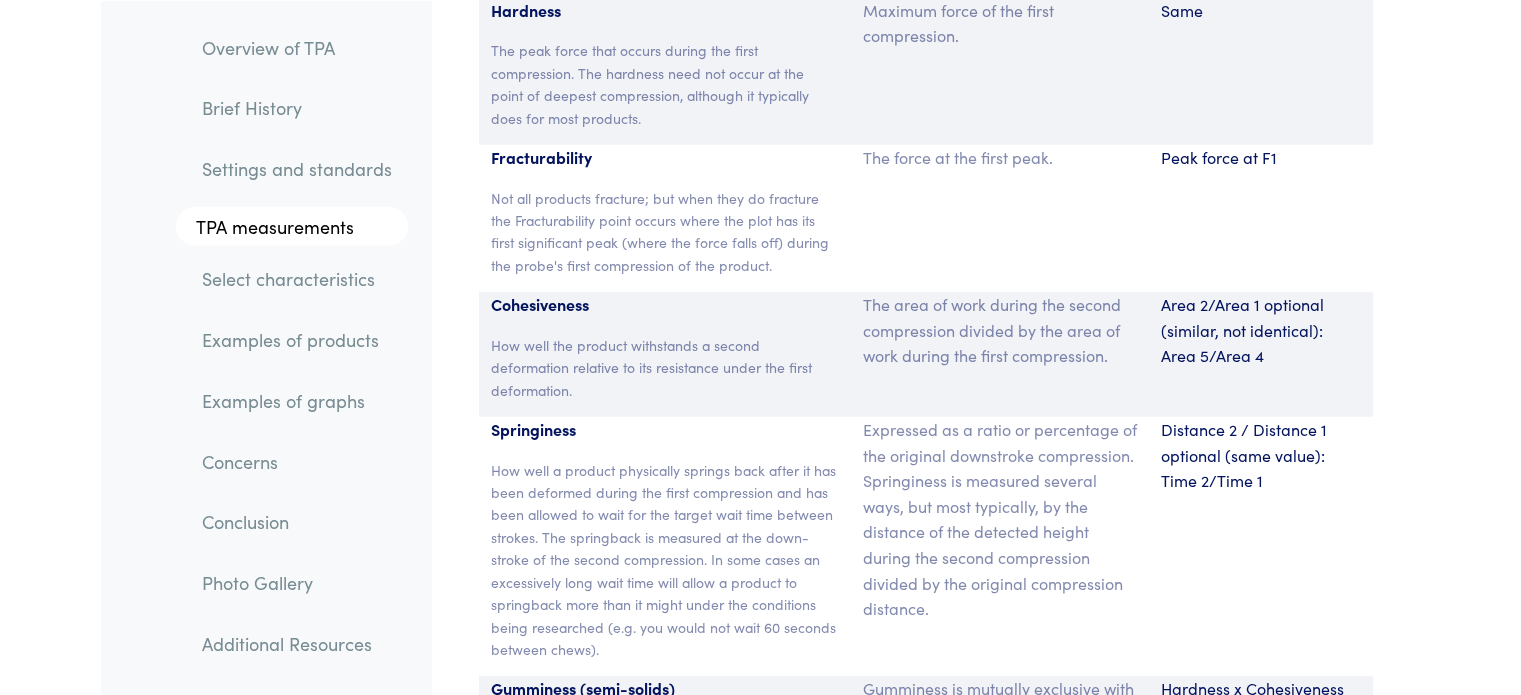drag, startPoint x: 902, startPoint y: 450, endPoint x: 718, endPoint y: 282, distance: 249.15858 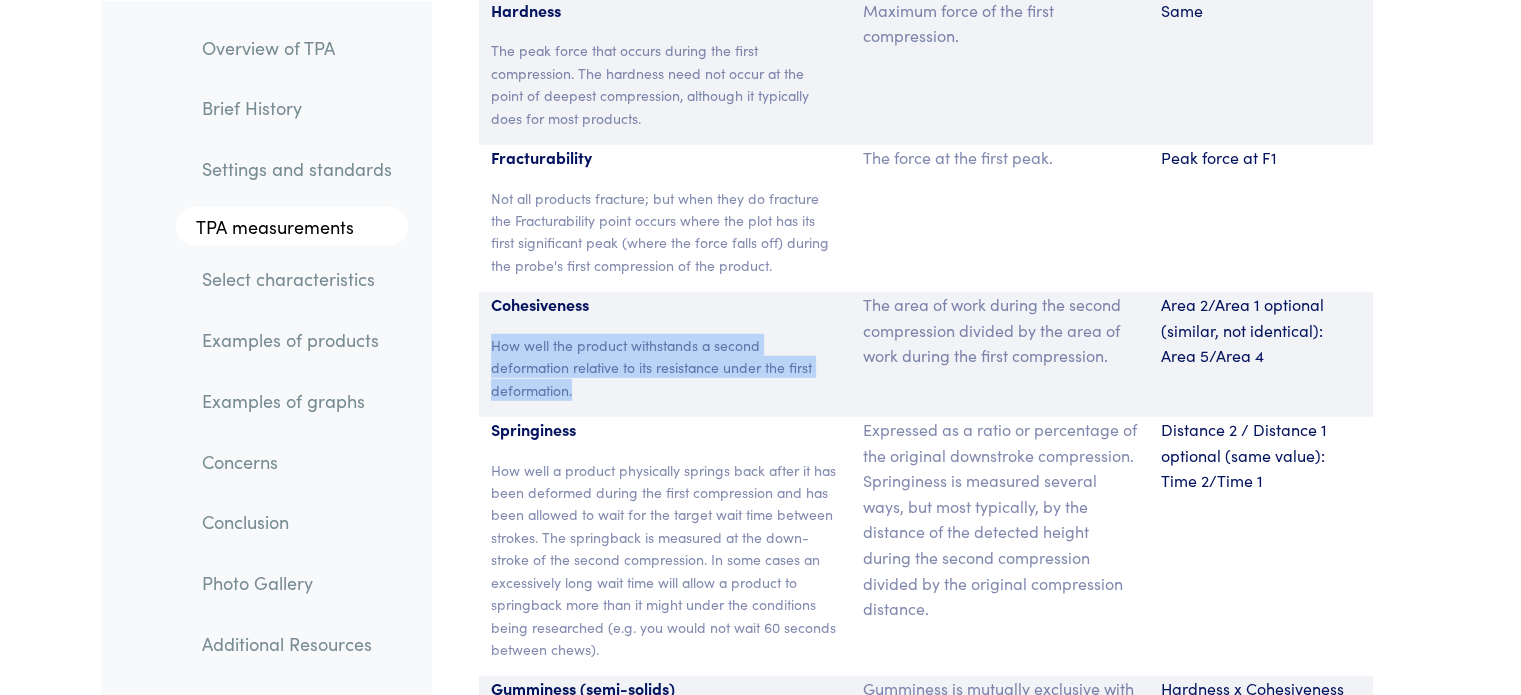 drag, startPoint x: 488, startPoint y: 289, endPoint x: 594, endPoint y: 339, distance: 117.20068 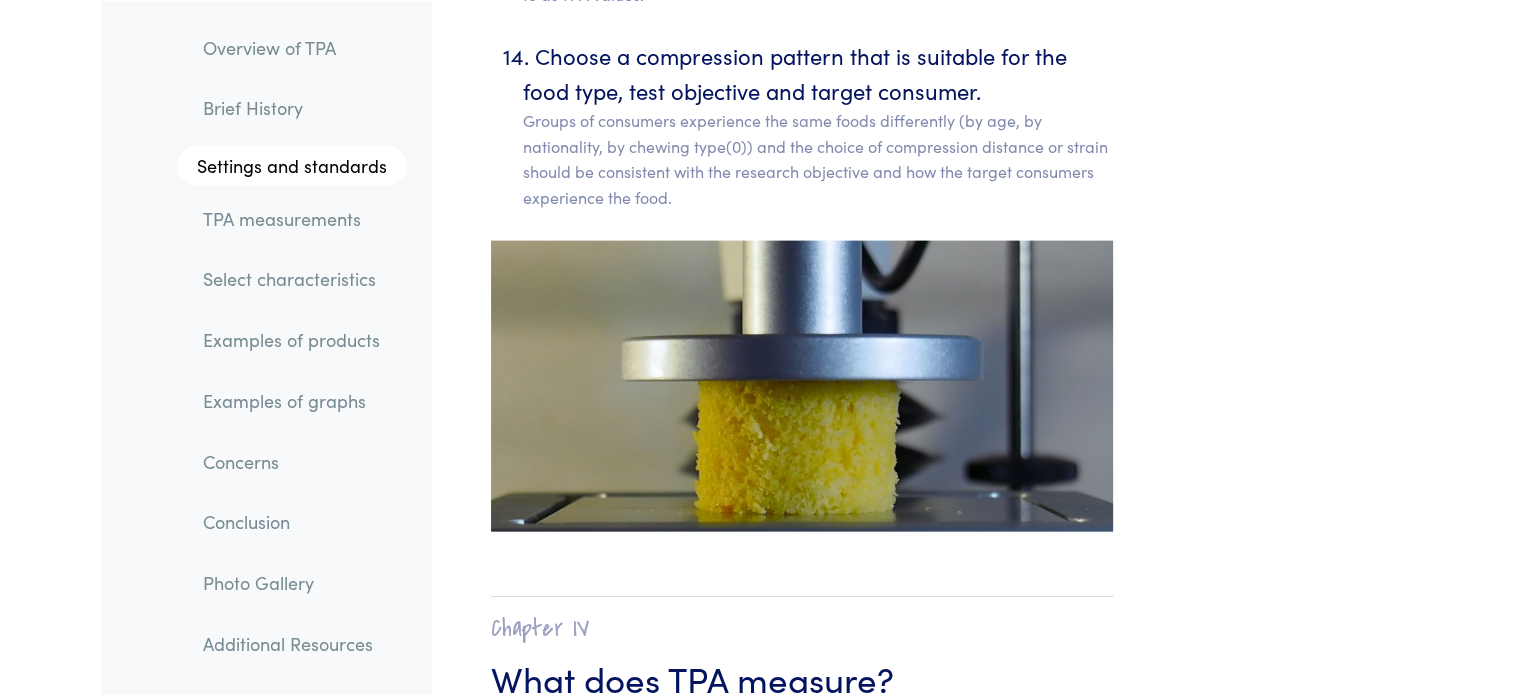 scroll, scrollTop: 12106, scrollLeft: 0, axis: vertical 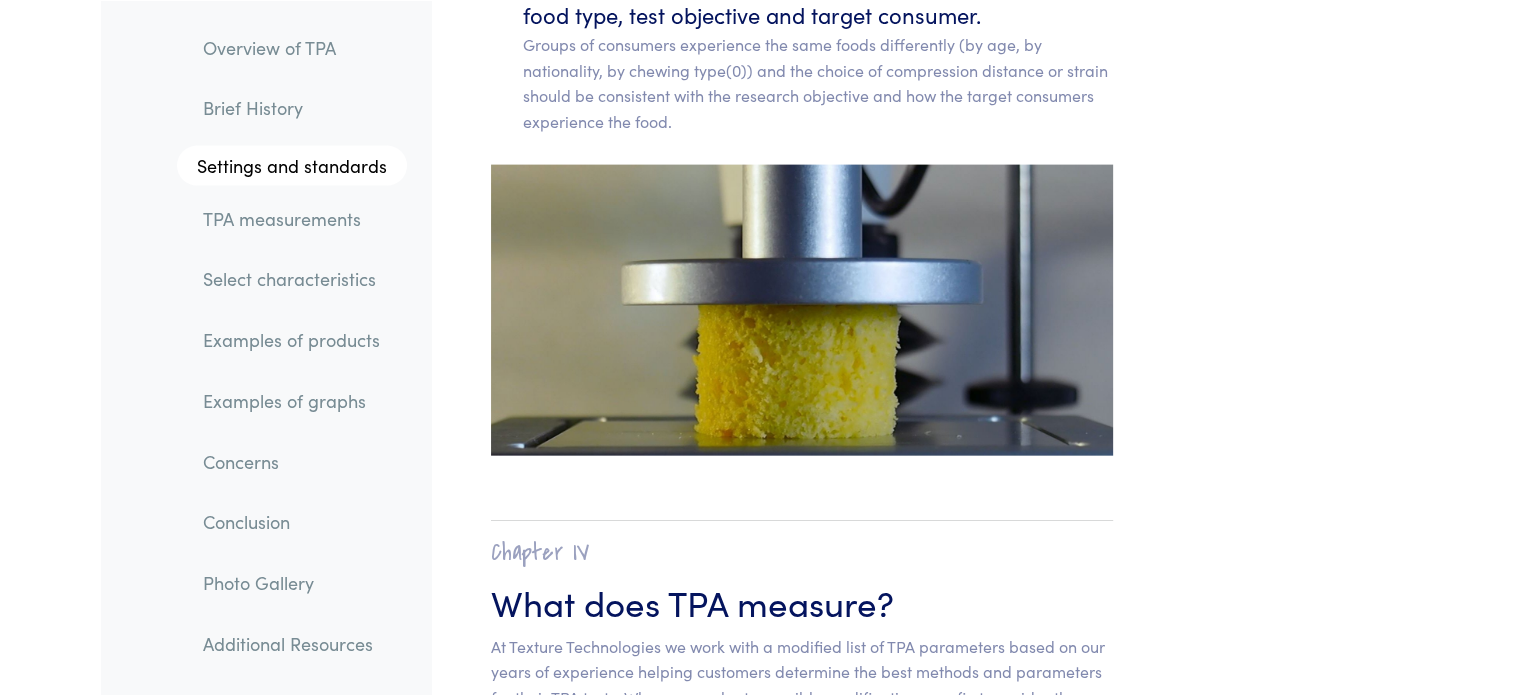 click on "Enjoy this guide?
Share it!" at bounding box center [1294, -5442] 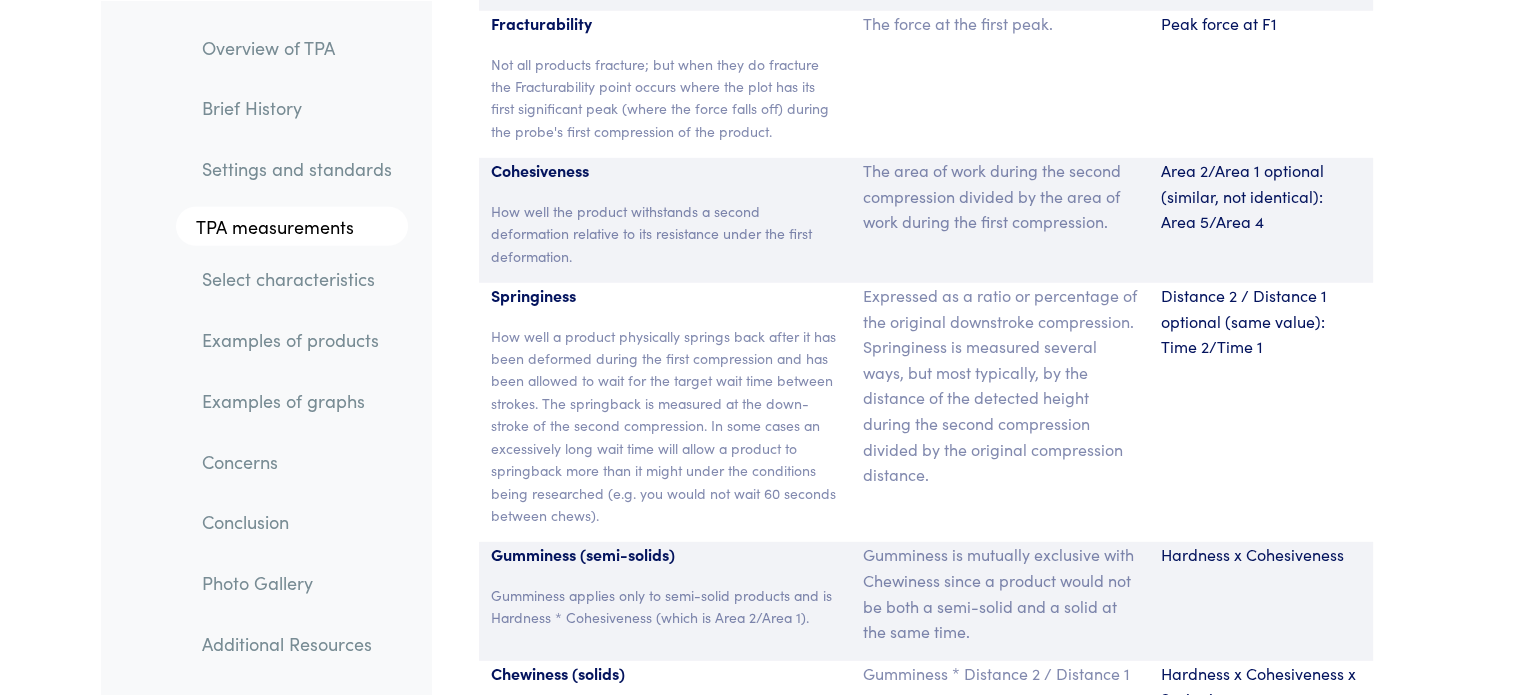 scroll, scrollTop: 13406, scrollLeft: 0, axis: vertical 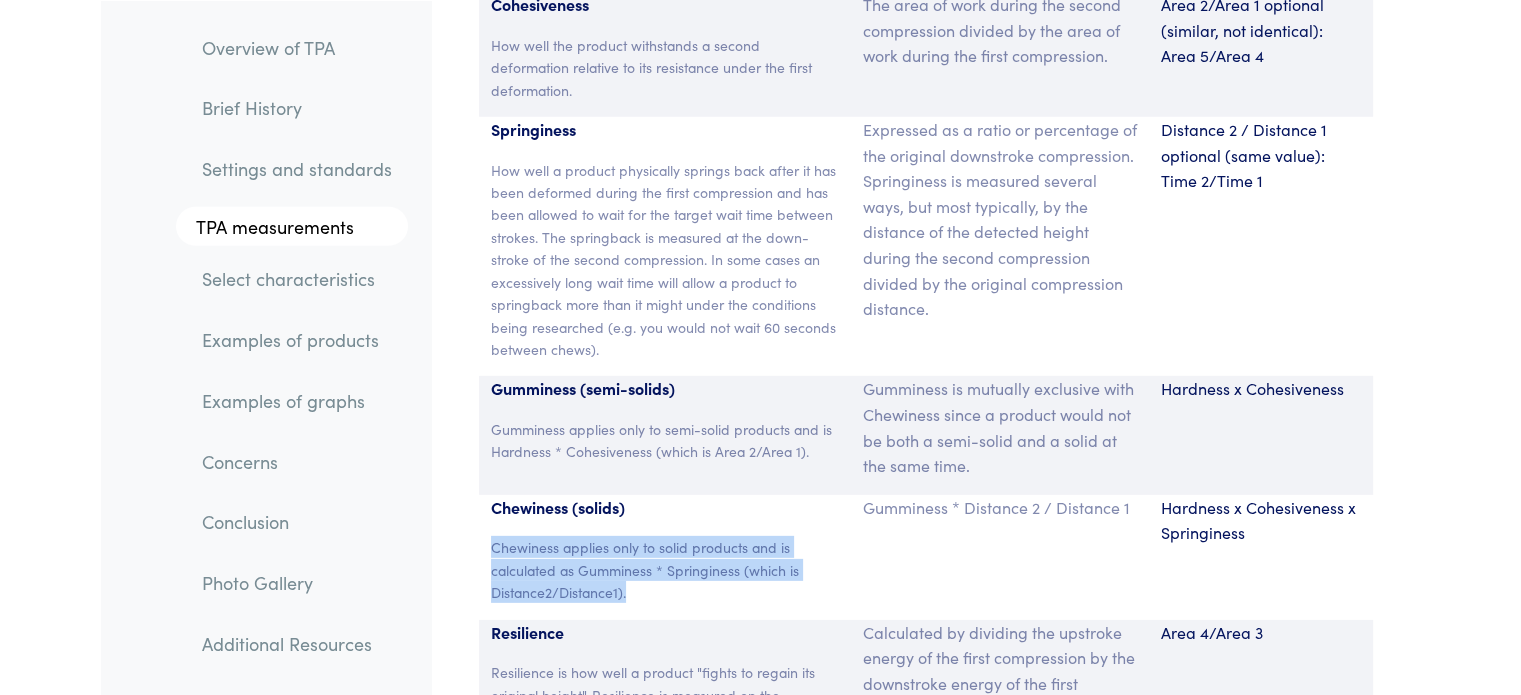drag, startPoint x: 495, startPoint y: 495, endPoint x: 752, endPoint y: 542, distance: 261.26233 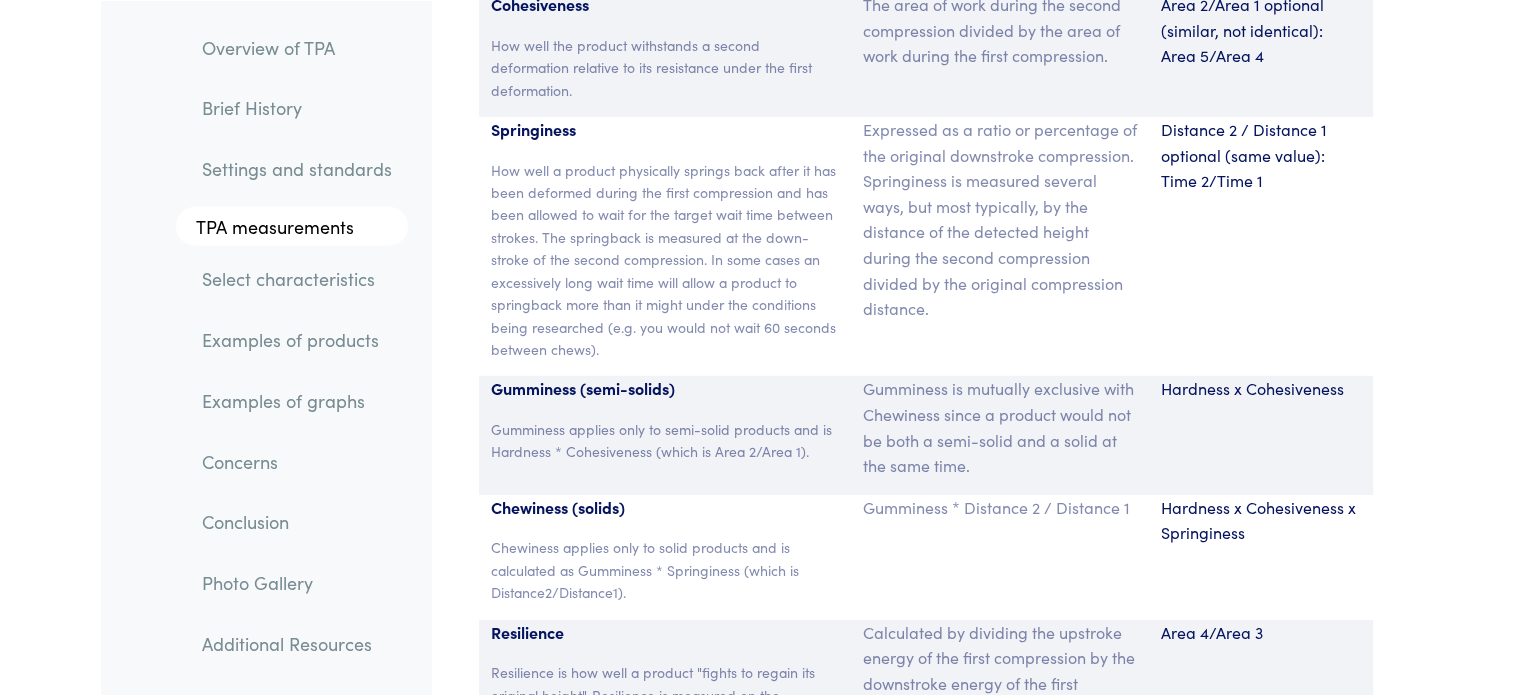 click on "Gumminess * Distance 2 / Distance 1" at bounding box center (1000, 557) 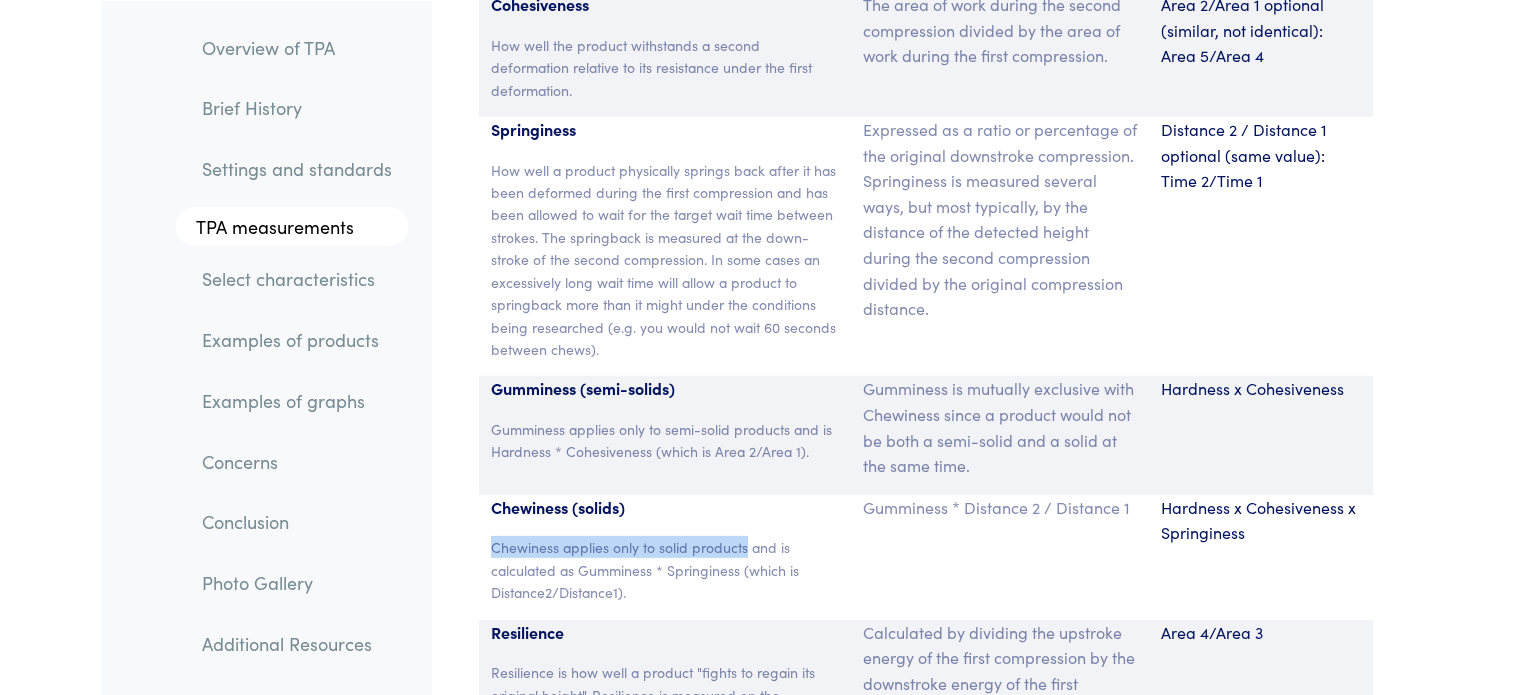 drag, startPoint x: 490, startPoint y: 492, endPoint x: 744, endPoint y: 489, distance: 254.01772 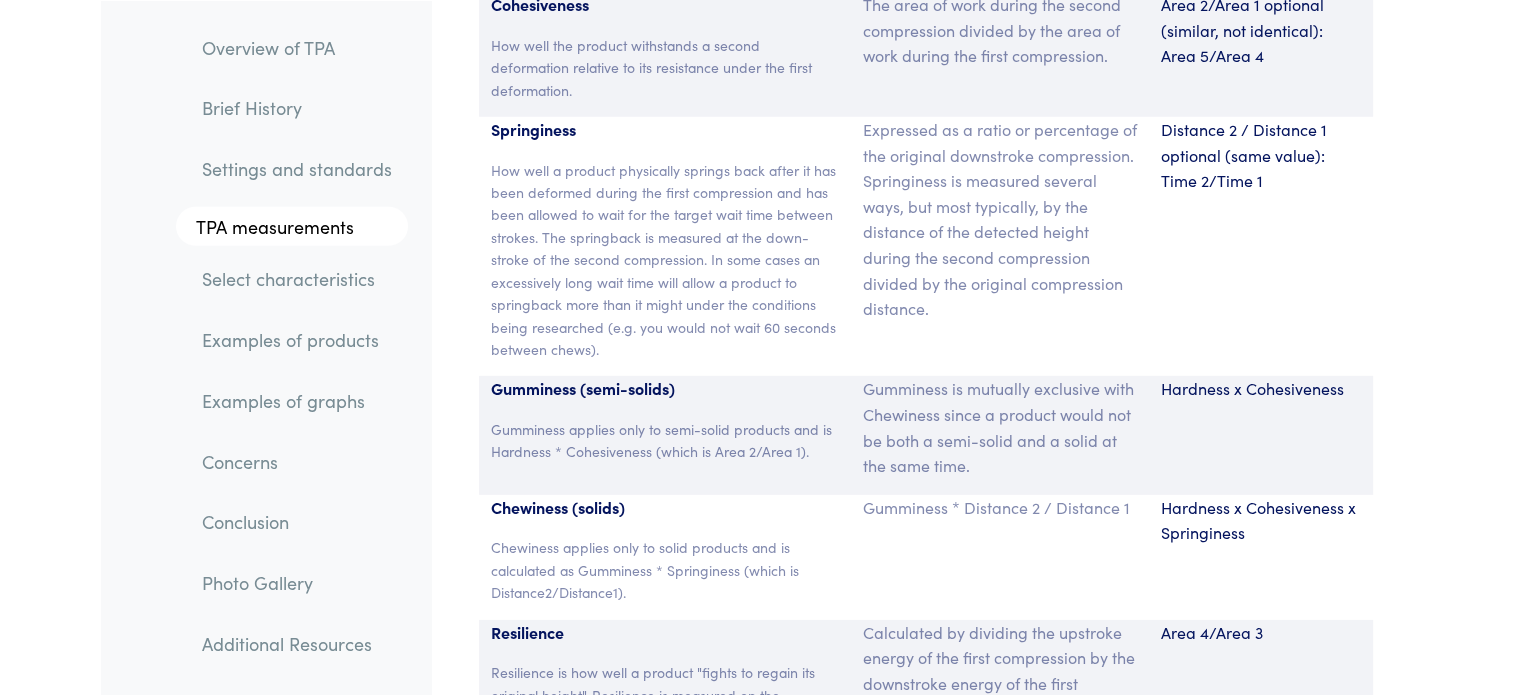 click on "Gumminess * Distance 2 / Distance 1" at bounding box center (1000, 557) 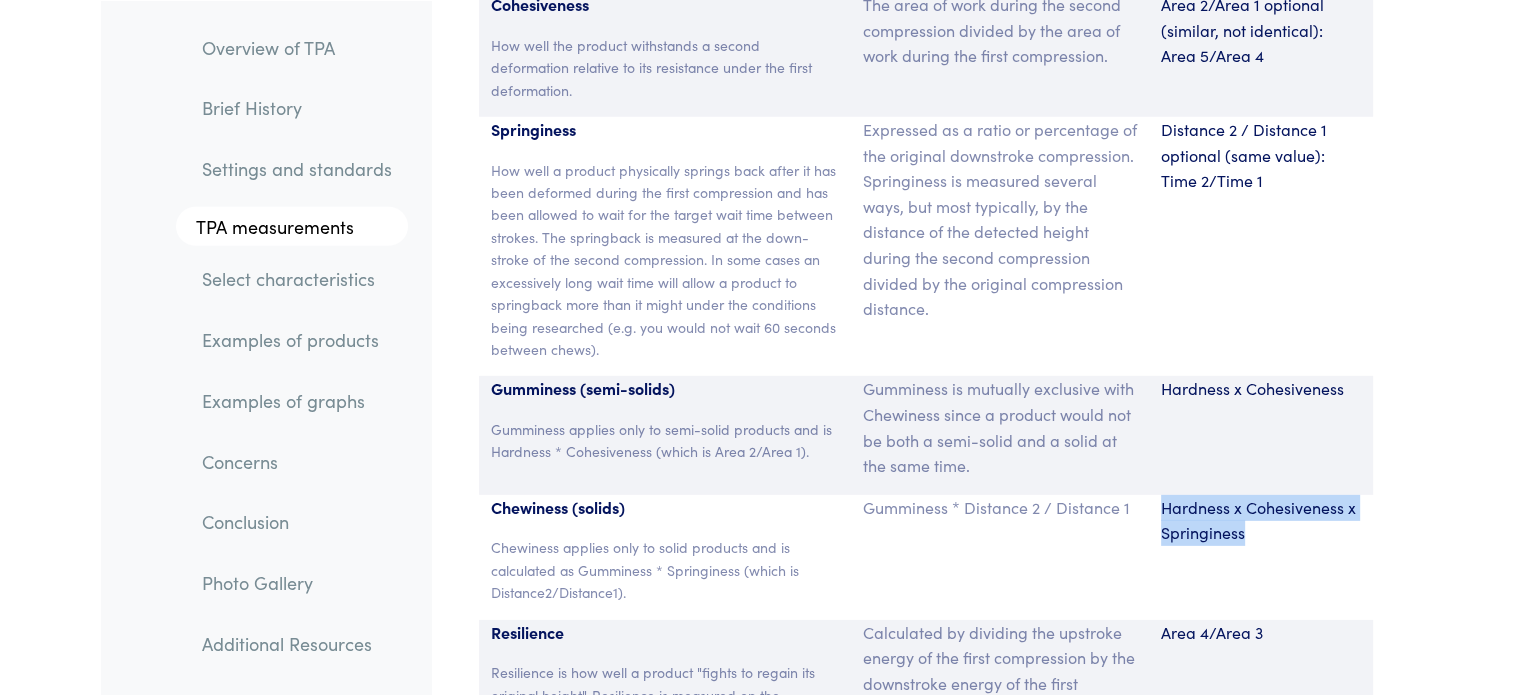 drag, startPoint x: 1152, startPoint y: 454, endPoint x: 1243, endPoint y: 528, distance: 117.29024 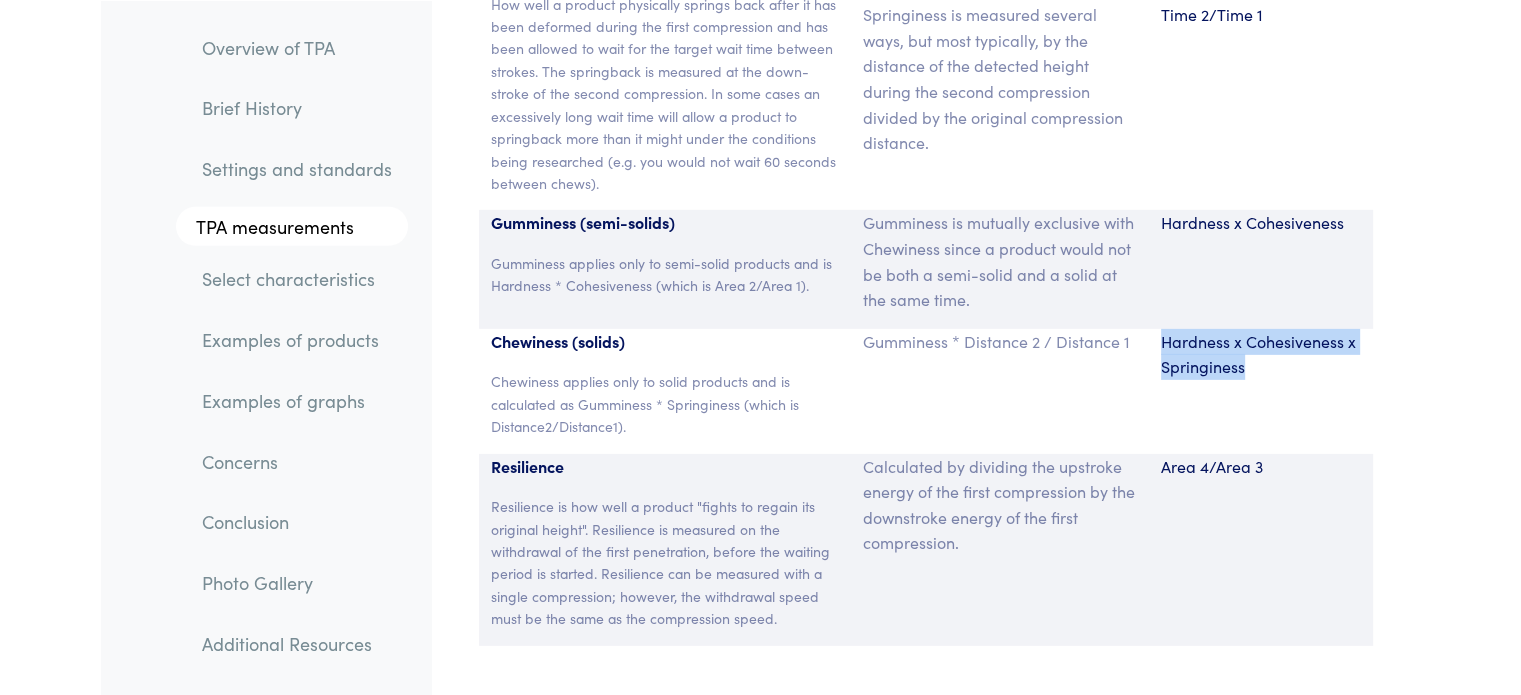 scroll, scrollTop: 13806, scrollLeft: 0, axis: vertical 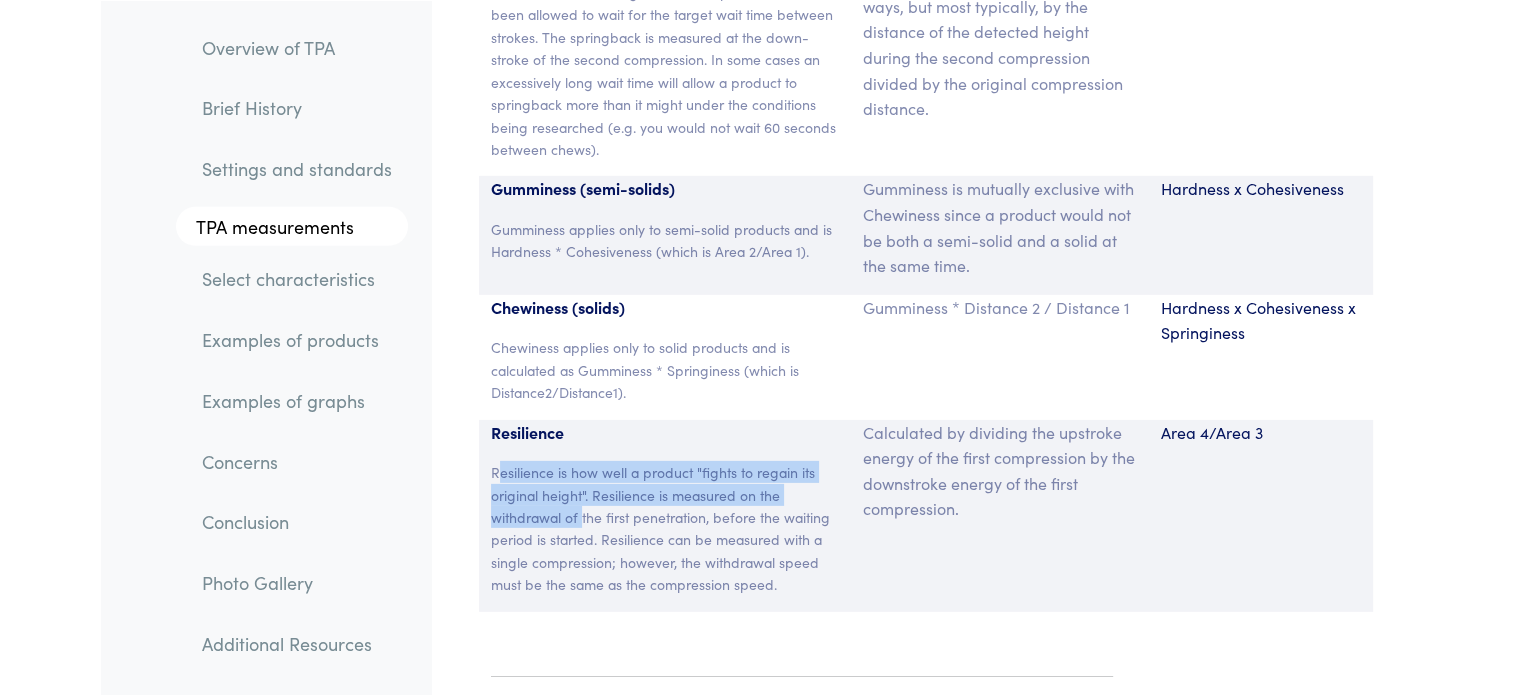 drag, startPoint x: 495, startPoint y: 419, endPoint x: 572, endPoint y: 443, distance: 80.65358 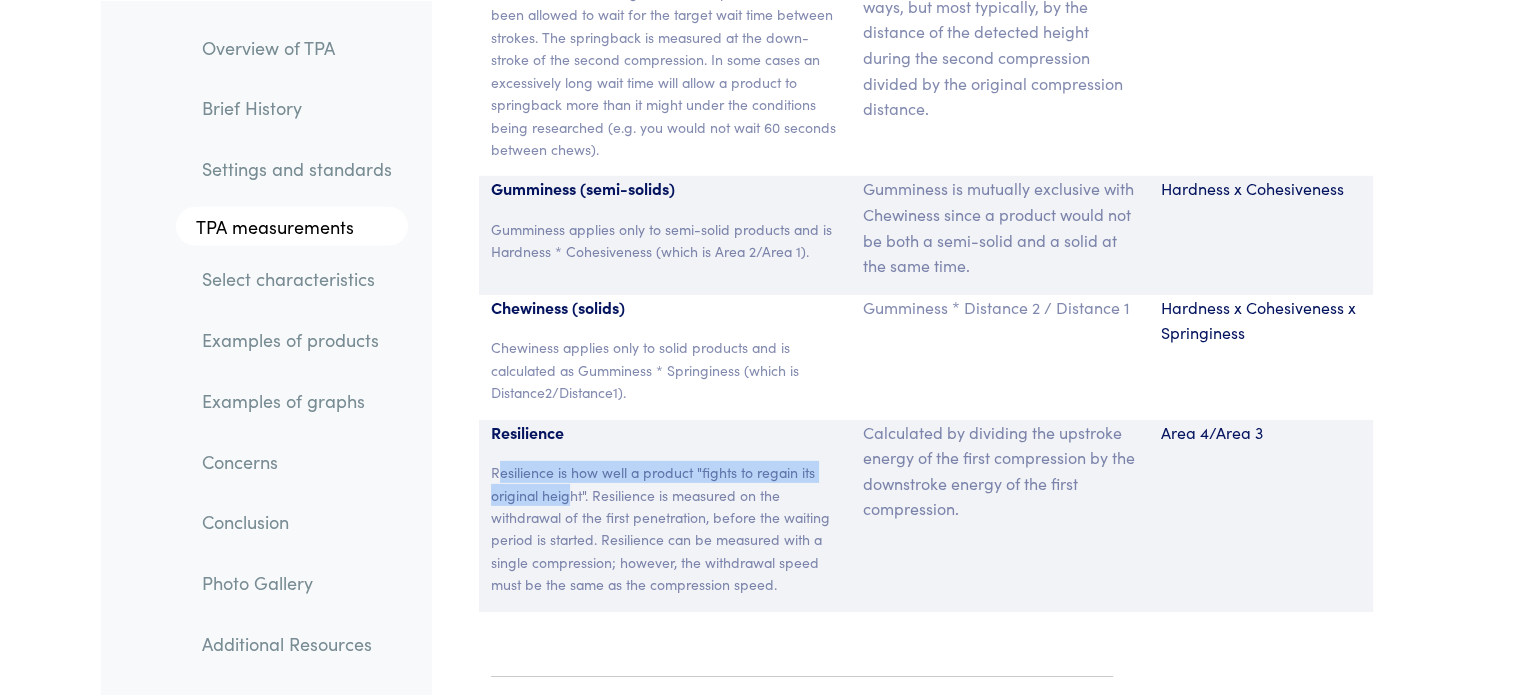 click on "Resilience is how well a product "fights to regain its original height". Resilience is measured on the withdrawal of the first penetration, before the waiting period is started. Resilience can be measured with a single compression; however, the withdrawal speed must be the same as the compression speed." at bounding box center (665, 528) 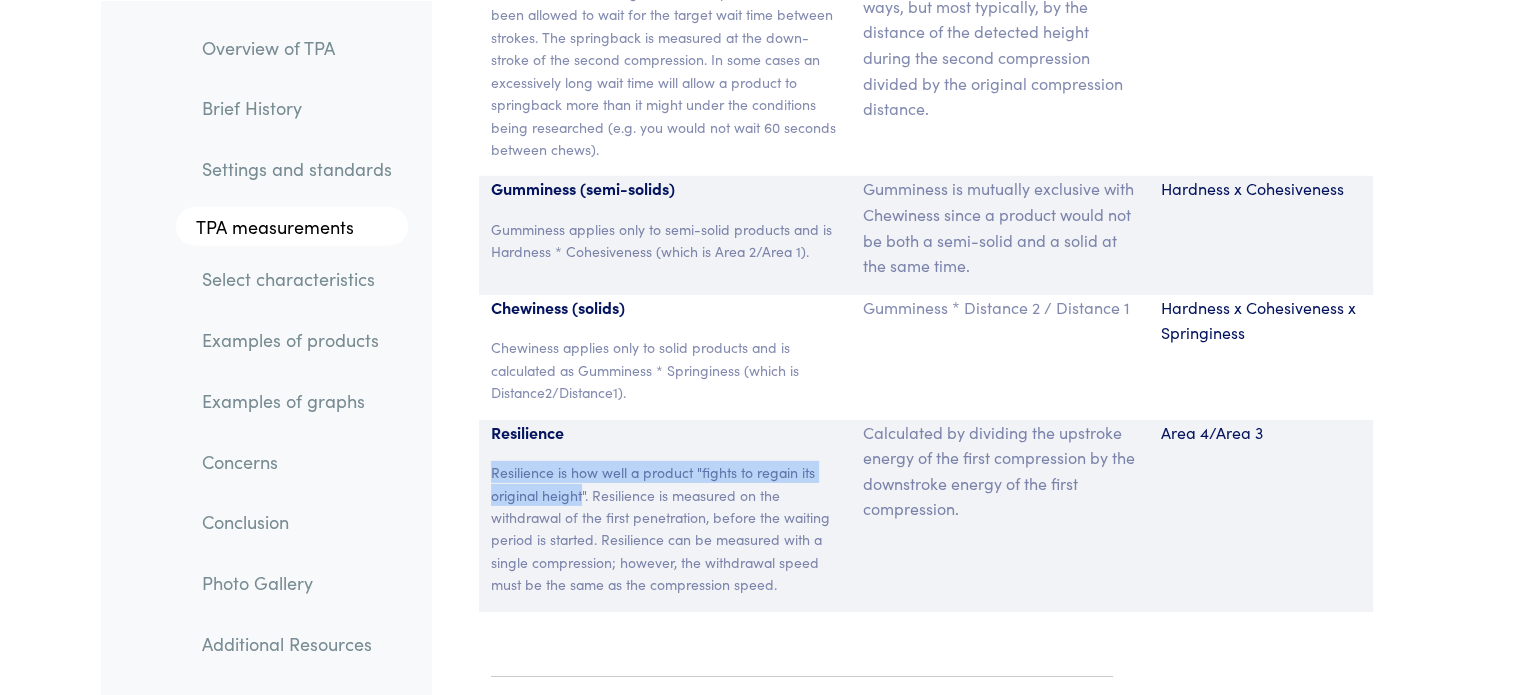 drag, startPoint x: 494, startPoint y: 417, endPoint x: 584, endPoint y: 439, distance: 92.64988 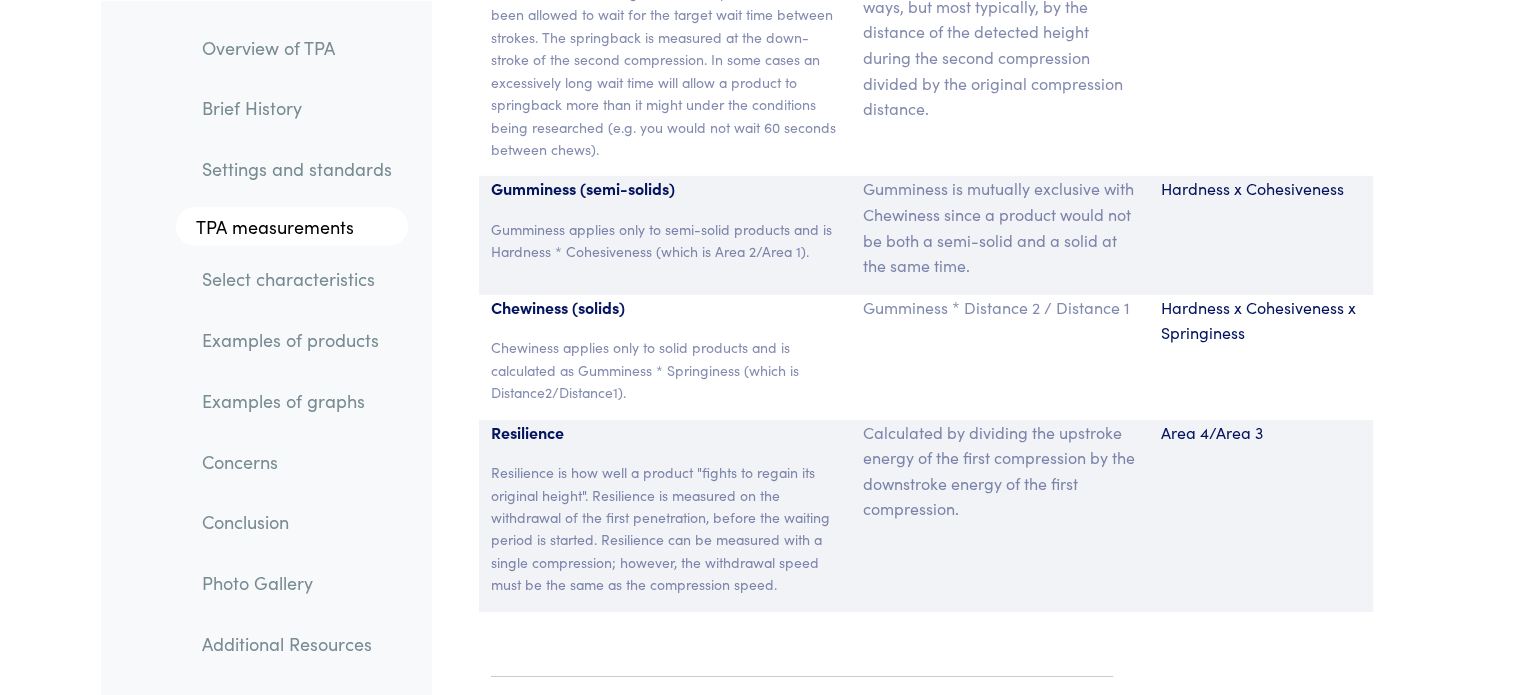 drag, startPoint x: 1110, startPoint y: 487, endPoint x: 1191, endPoint y: 424, distance: 102.61579 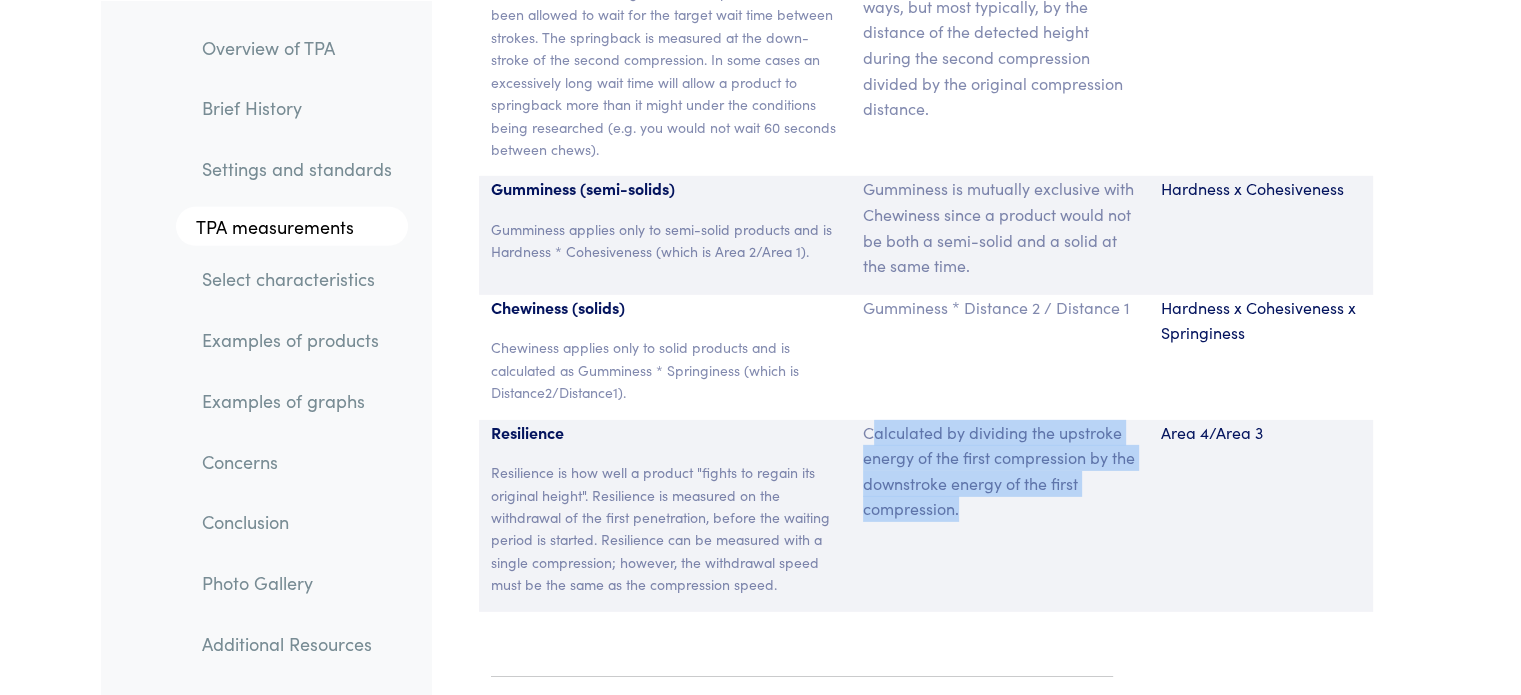 drag, startPoint x: 872, startPoint y: 378, endPoint x: 959, endPoint y: 463, distance: 121.630585 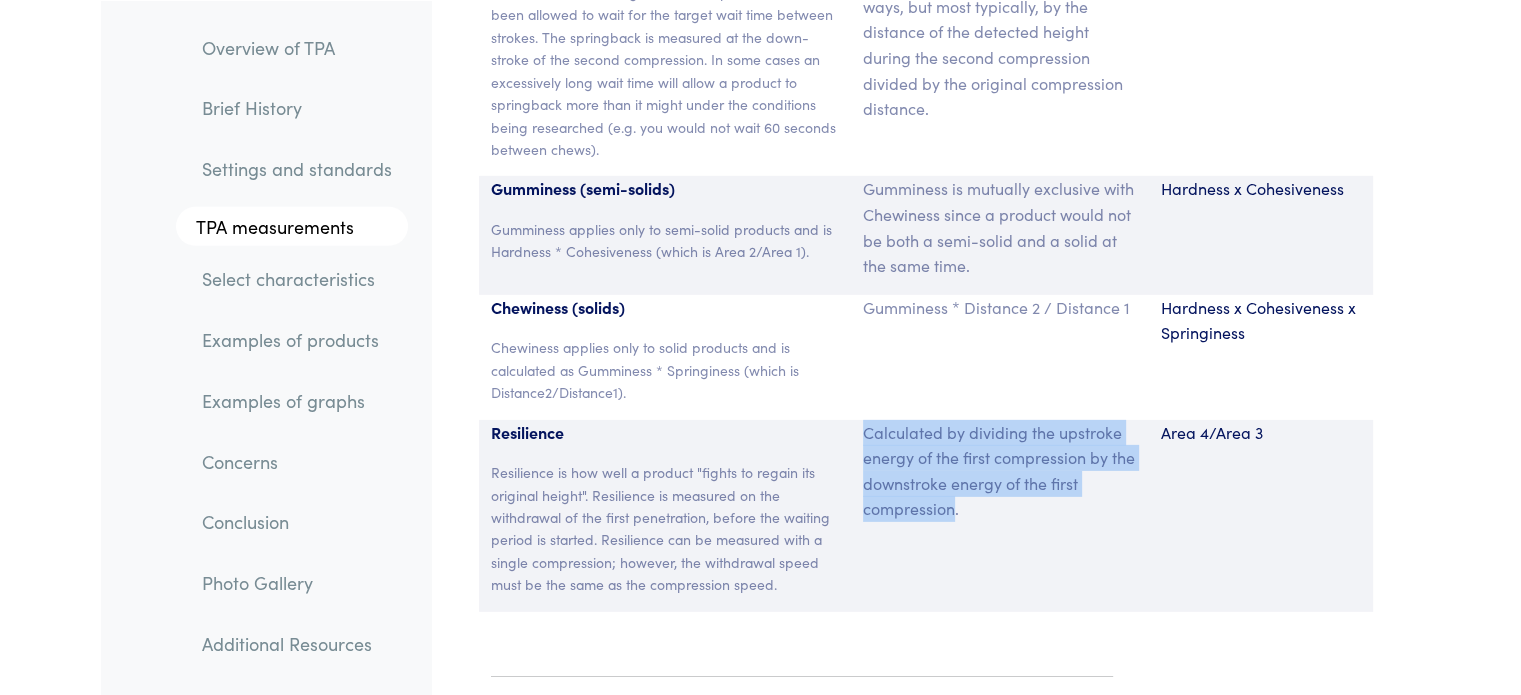 drag, startPoint x: 956, startPoint y: 456, endPoint x: 864, endPoint y: 387, distance: 115 